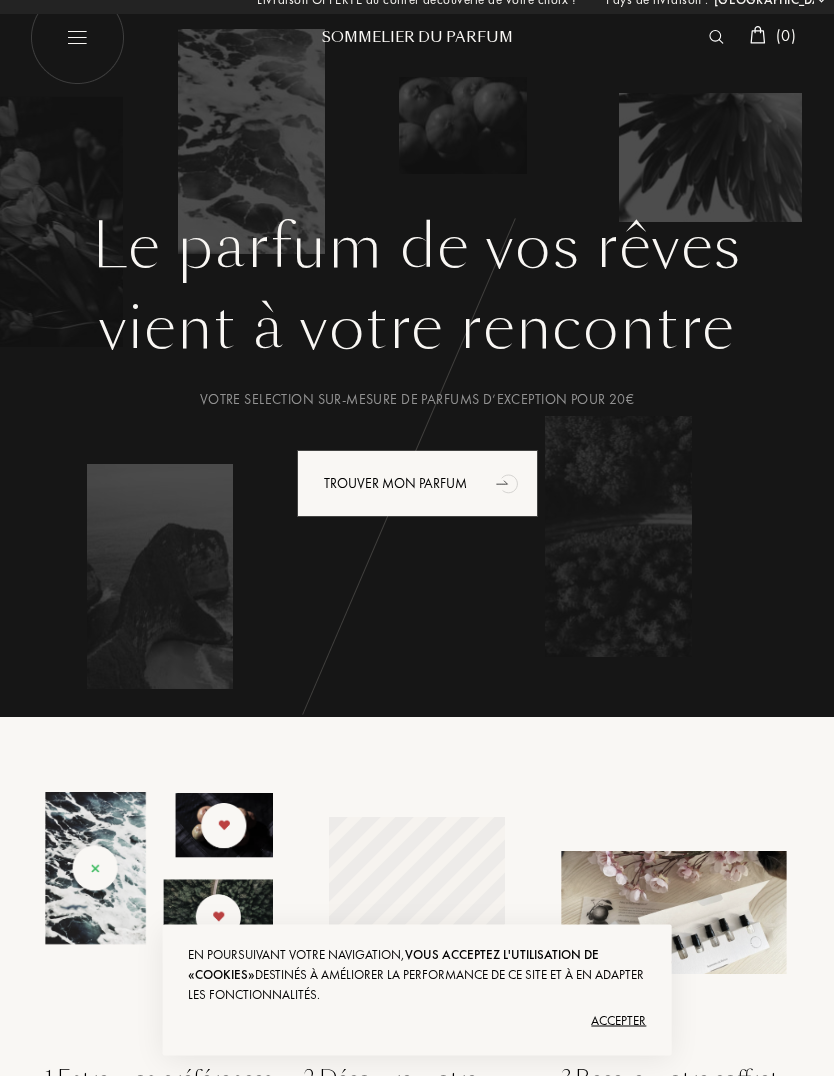 scroll, scrollTop: 0, scrollLeft: 0, axis: both 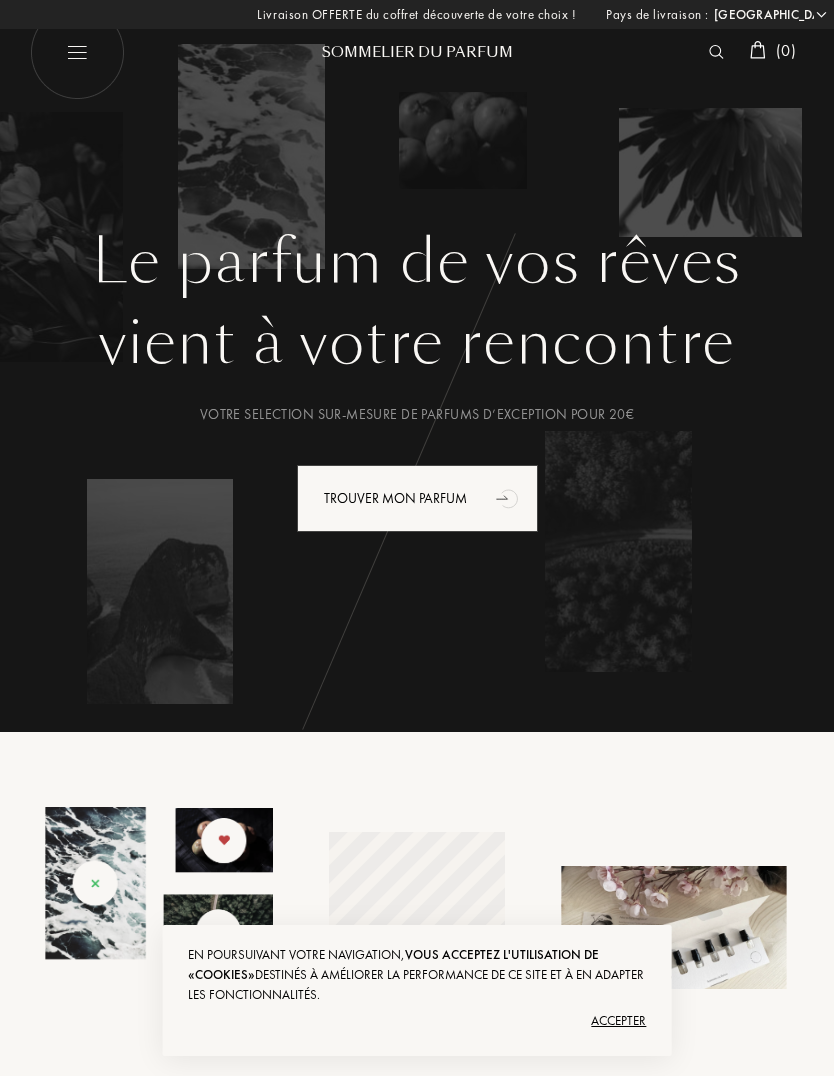 click on "Afghanistan Afrique du Sud Albanie Algérie Allemagne Andorre Angola Anguilla Antarctique Antigua-et-Barbuda Arabie saoudite Argentine Arménie Aruba Australie Autriche Azerbaïdjan Bahreïn Bangladesh Barbade Belgique Belize Benin Bermudes Bhoutan Biélorussie Bolivie Bonaire Bosnie-Herzégovine Botswana Brésil Brunei Bulgarie Burkina Faso Burundi Cambodge Cameroun Canada Cap-Vert Chili Chine Chypre Colombie Comores Corée du Nord Corée du Sud Costa Rica Côte d'Ivoire Croatie Cuba Curaçao Danemark Djibouti Dominique Égypte Émirats arabes unis Équateur Érythrée Espagne Estonie États fédérés de Micronésie États-Unis Éthiopie Fidji Finlande France Gabon Gambie Géorgie Géorgie du Sud et îles Sandwich du Sud Ghana Grande Bretagne Grèce Grenade Groenland Guadeloupe Guatemala Guinée Guinée équatoriale Guinée française Guinée-Bissau Guyane Haïti Honduras Hong Kong Hongrie Île Clipperton Île de Navassa Île Maurice Îles Caïmans Îles Salomon Îles Vierges américaines Inde Indonésie" at bounding box center [769, 15] 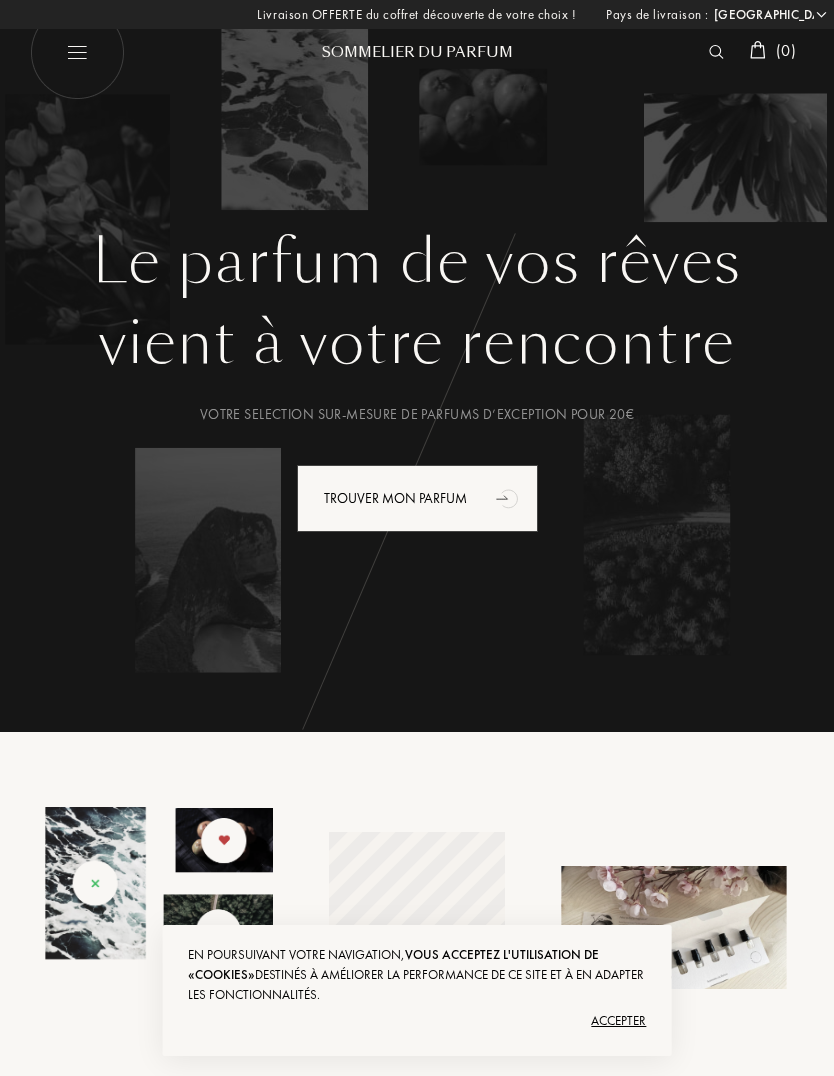 select on "FR" 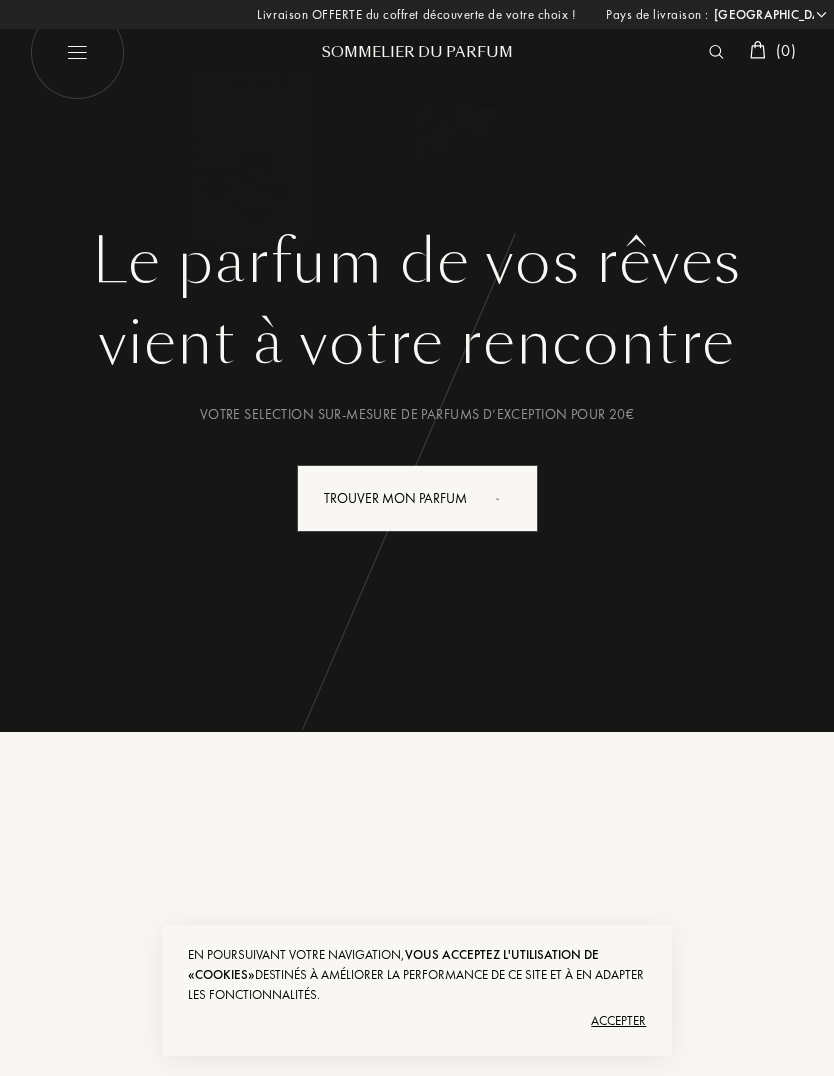 select on "FR" 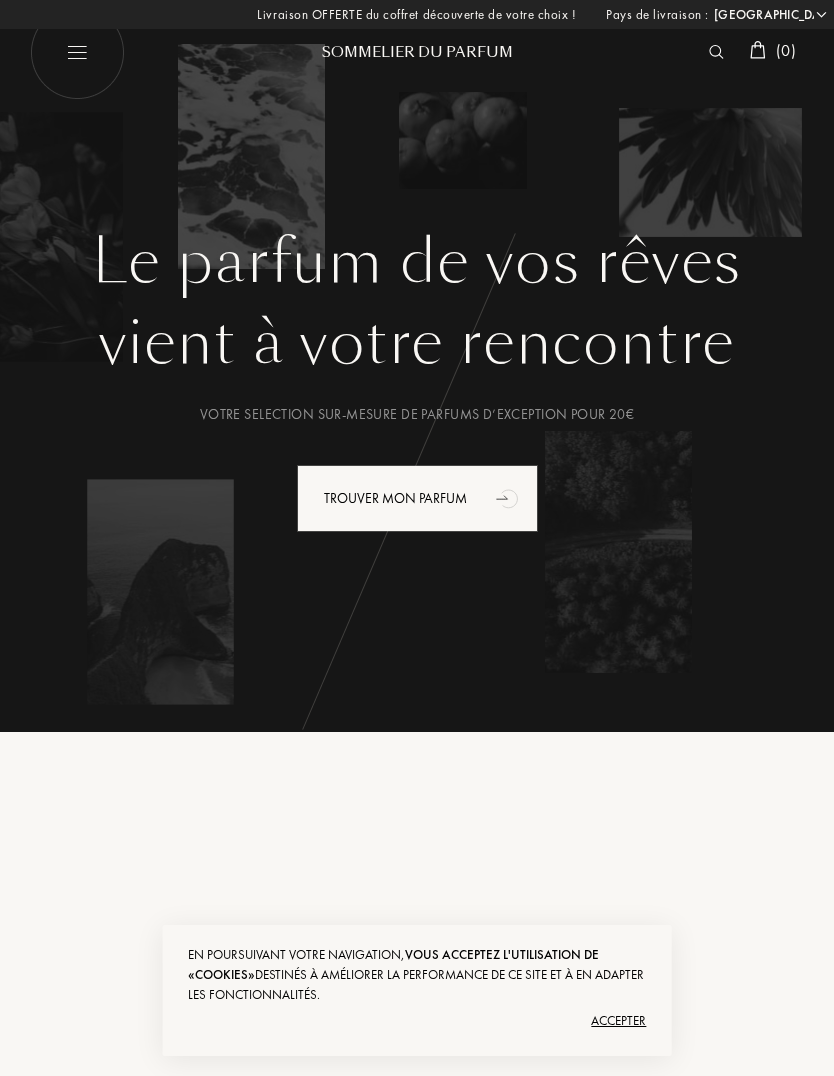 scroll, scrollTop: 0, scrollLeft: 0, axis: both 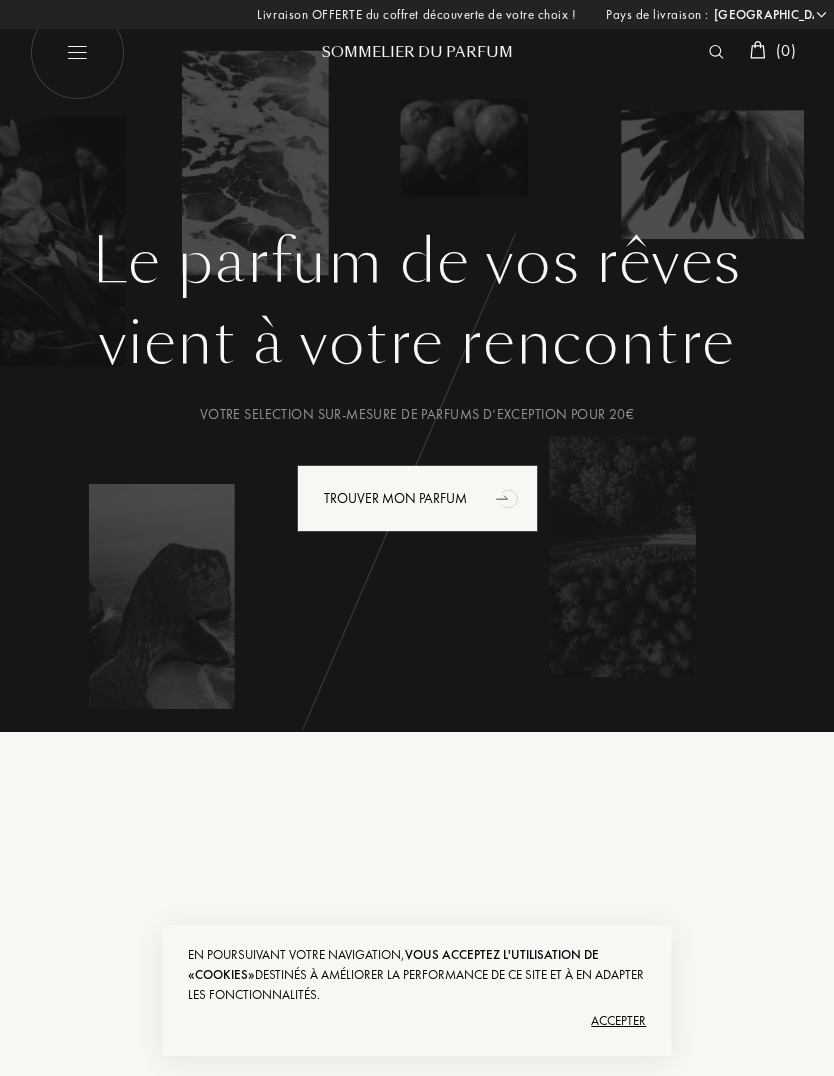 click on "Accepter" at bounding box center (417, 1021) 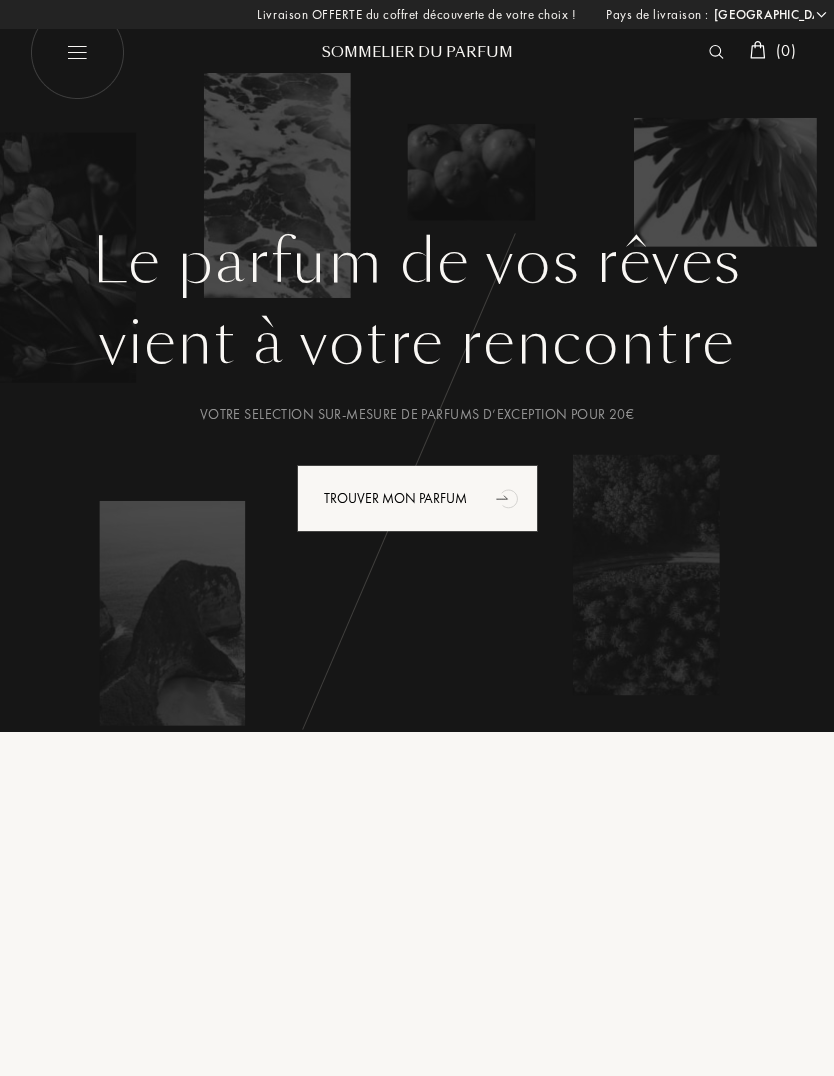 click on "Livraison OFFERTE du coffret découverte de votre choix ! Pays de livraison : Afghanistan Afrique du Sud Albanie Algérie Allemagne Andorre Angola Anguilla Antarctique Antigua-et-Barbuda Arabie saoudite Argentine Arménie Aruba Australie Autriche Azerbaïdjan Bahreïn Bangladesh Barbade Belgique Belize Benin Bermudes Bhoutan Biélorussie Bolivie Bonaire Bosnie-Herzégovine Botswana Brésil Brunei Bulgarie Burkina Faso Burundi Cambodge Cameroun Canada Cap-Vert Chili Chine Chypre Colombie Comores Corée du Nord Corée du Sud Costa Rica Côte d'Ivoire Croatie Cuba Curaçao Danemark Djibouti Dominique Égypte Émirats arabes unis Équateur Érythrée Espagne Estonie États fédérés de Micronésie États-Unis Éthiopie Fidji Finlande France Gabon Gambie Géorgie Géorgie du Sud et îles Sandwich du Sud Ghana Grande Bretagne Grèce Grenade Groenland Guadeloupe Guatemala Guinée Guinée équatoriale Guinée française Guinée-Bissau Guyane Haïti Honduras Hong Kong Hongrie Île Clipperton Île de Navassa Inde Irak" at bounding box center (417, 14) 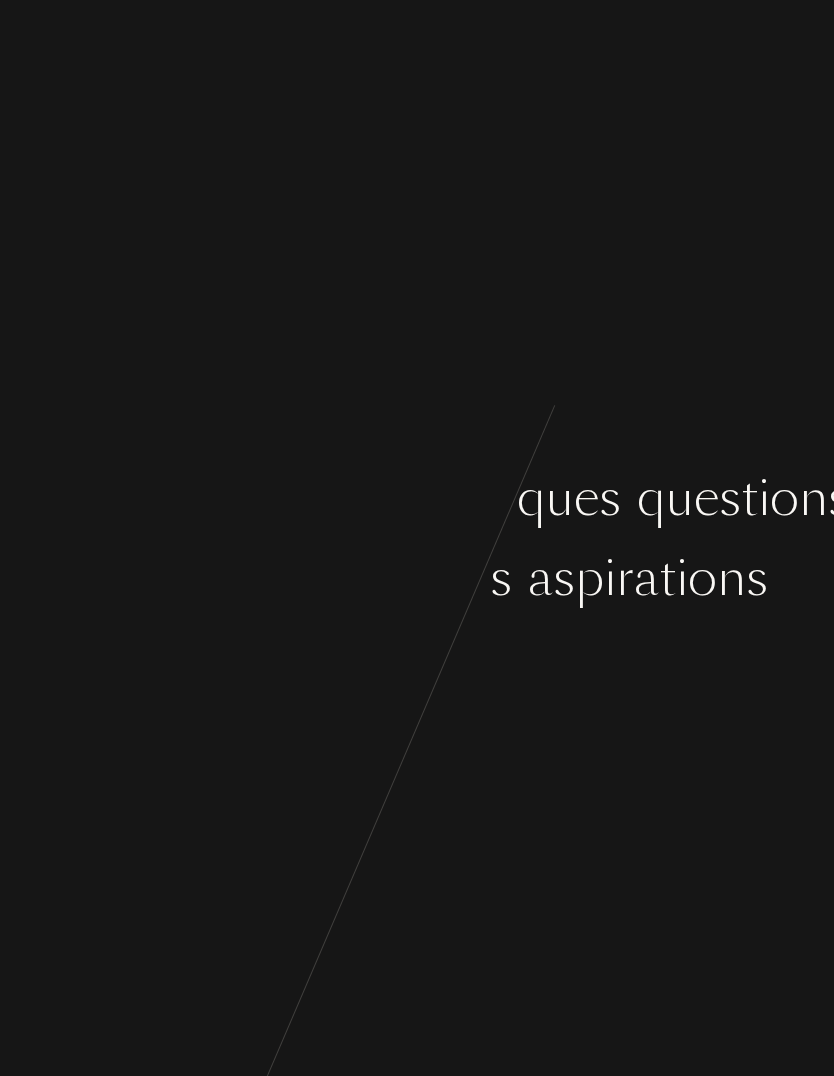 scroll, scrollTop: 0, scrollLeft: 0, axis: both 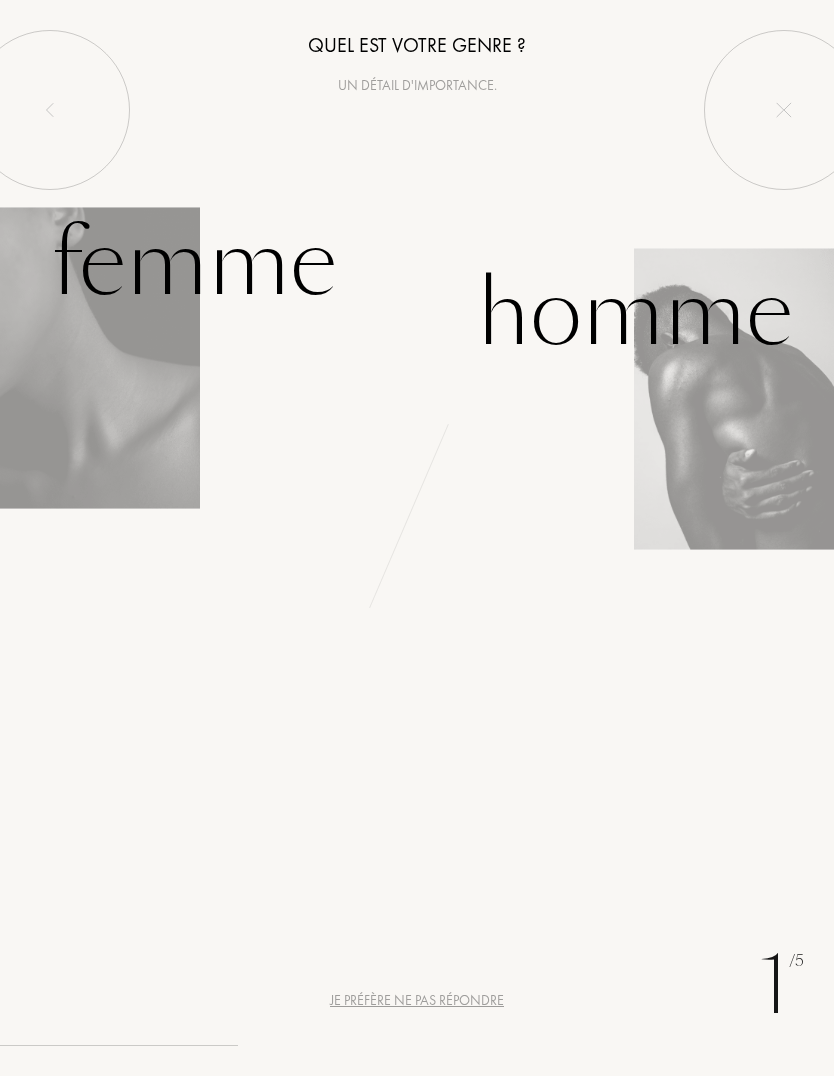 click on "Femme" at bounding box center (208, 288) 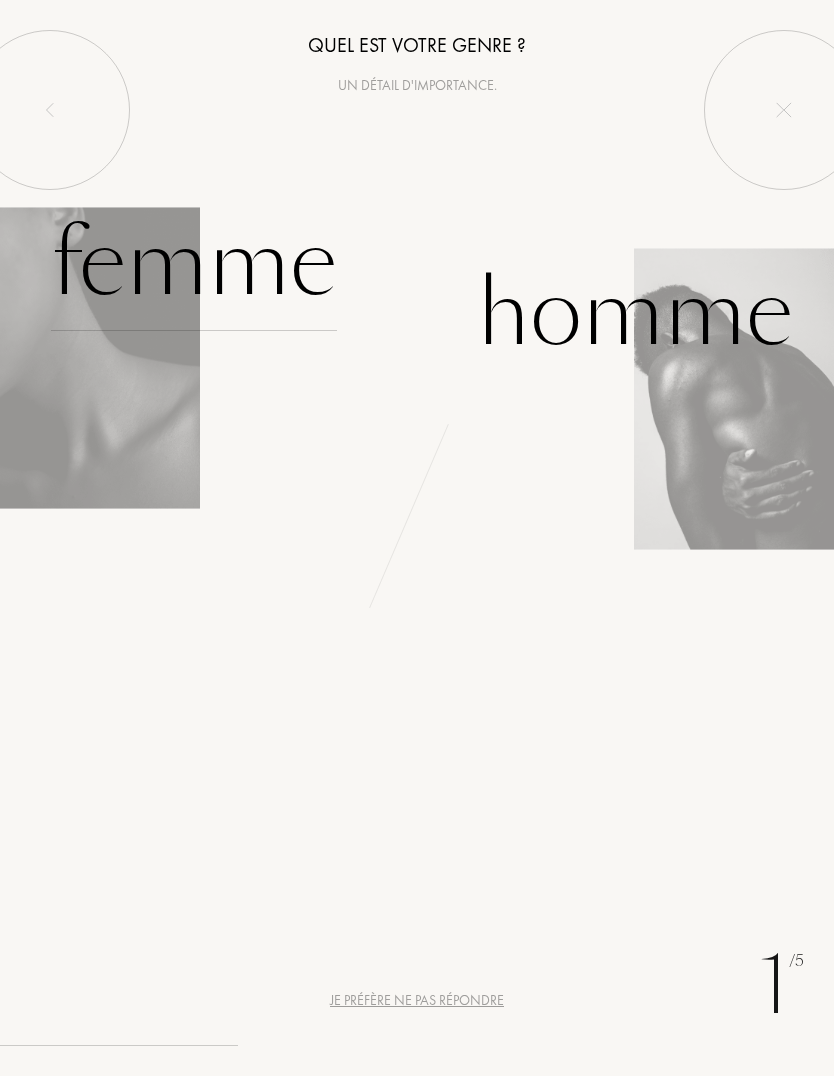click on "Femme" at bounding box center (194, 263) 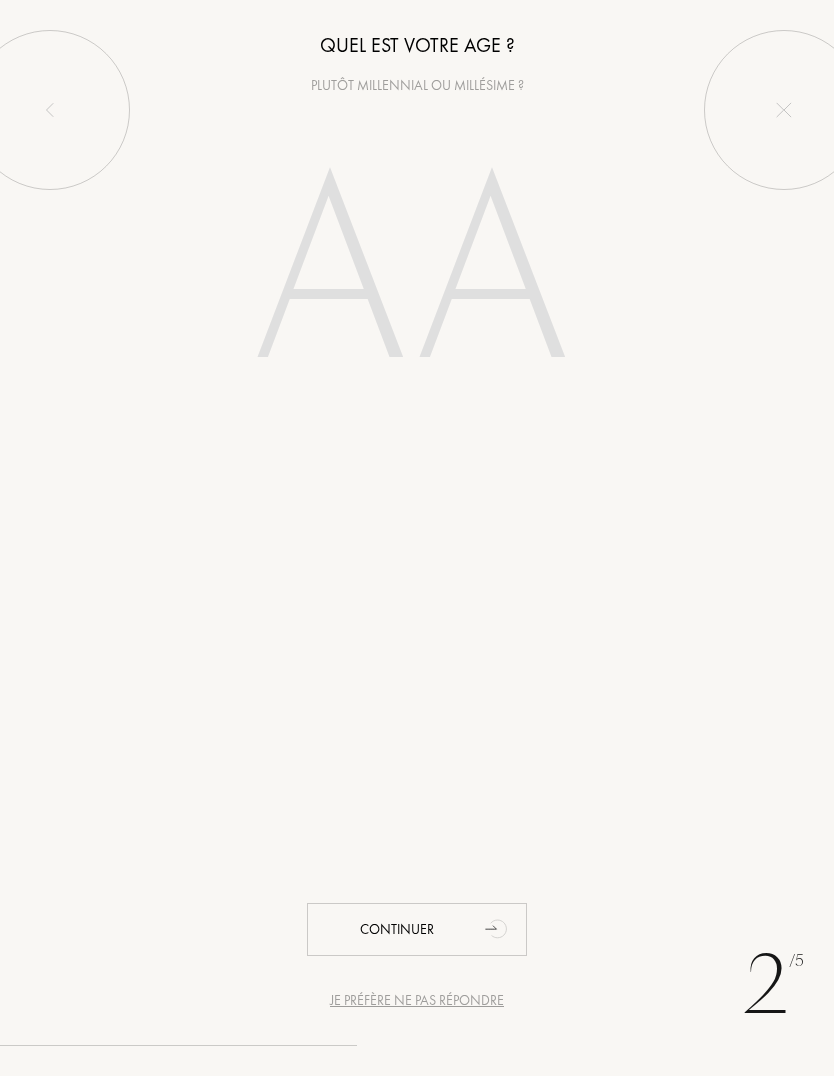 click at bounding box center (417, 278) 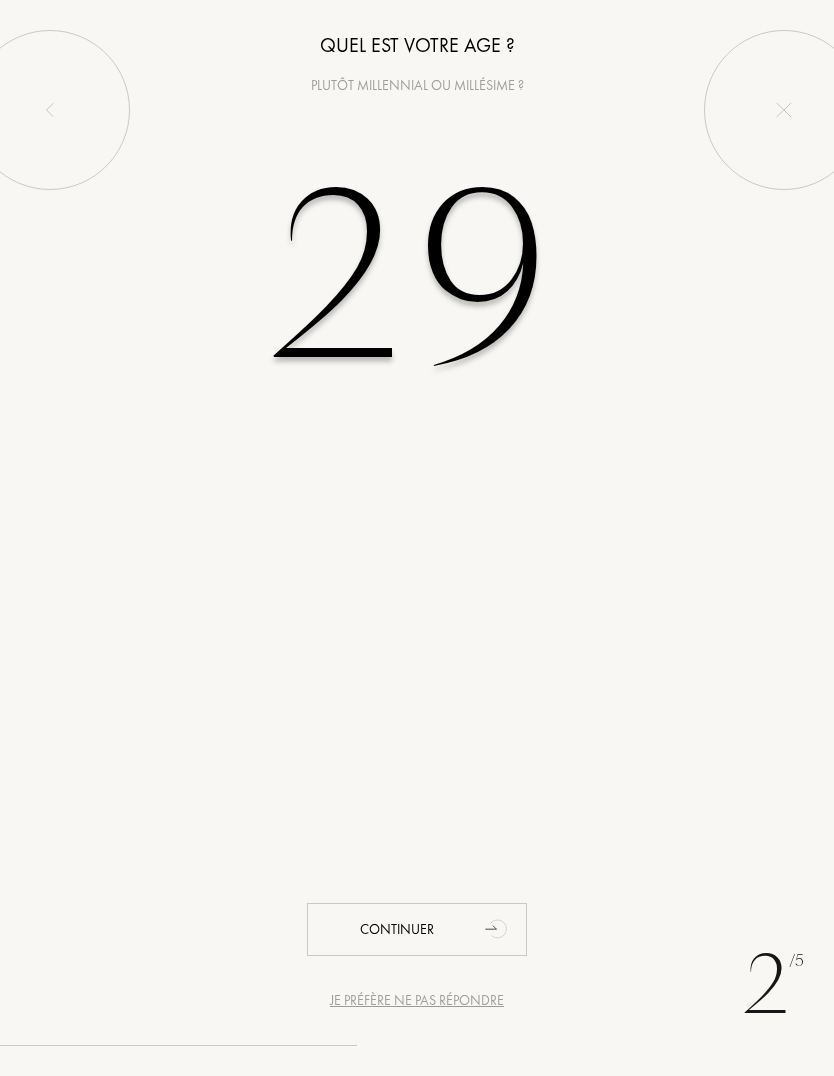 type on "29" 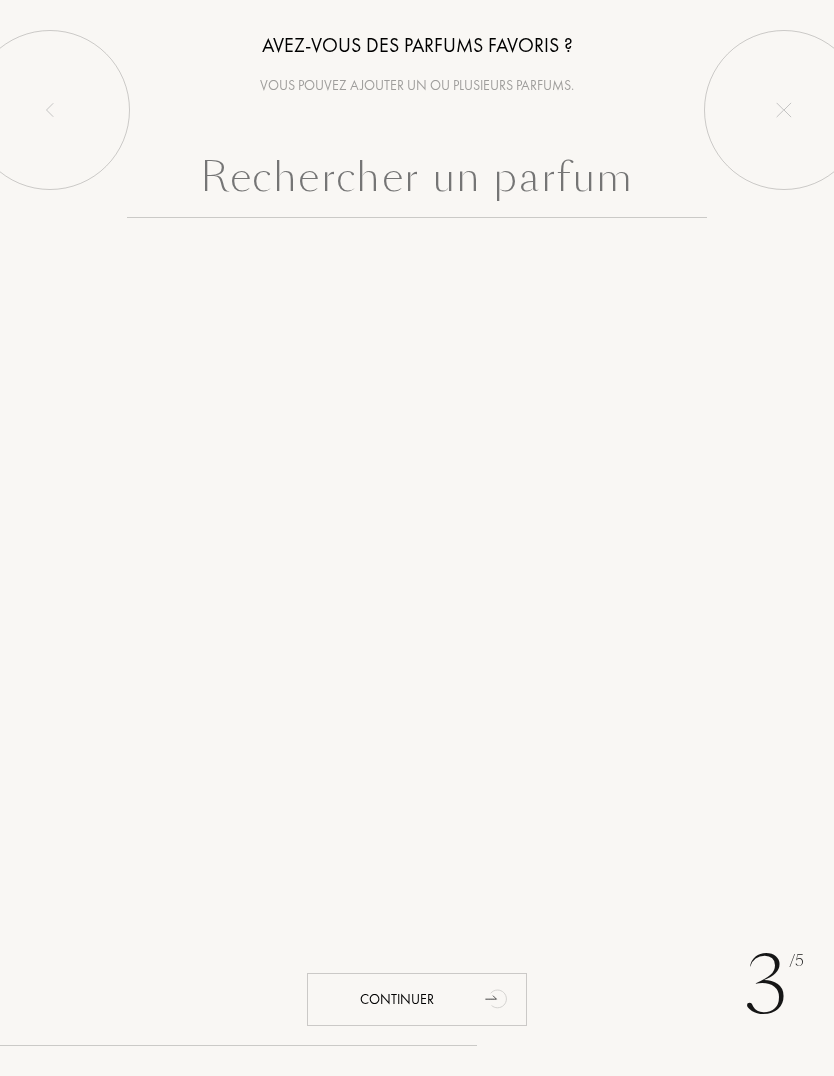 click at bounding box center (417, 182) 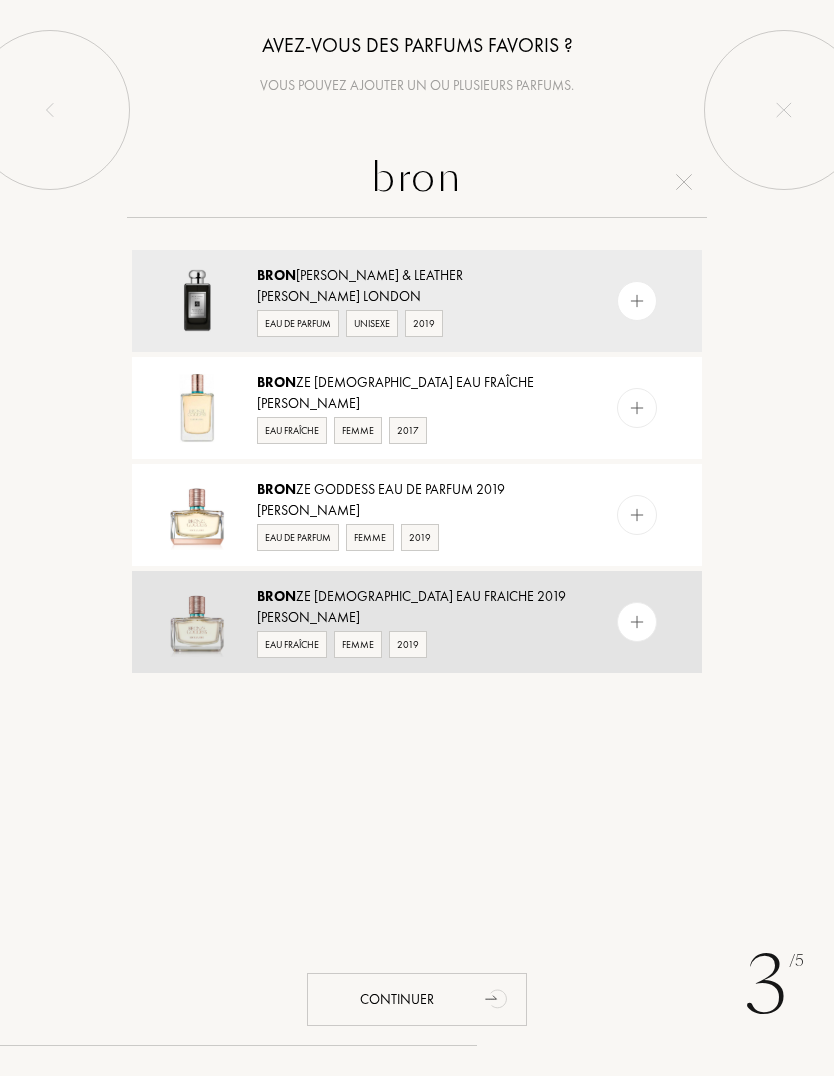 type on "bron" 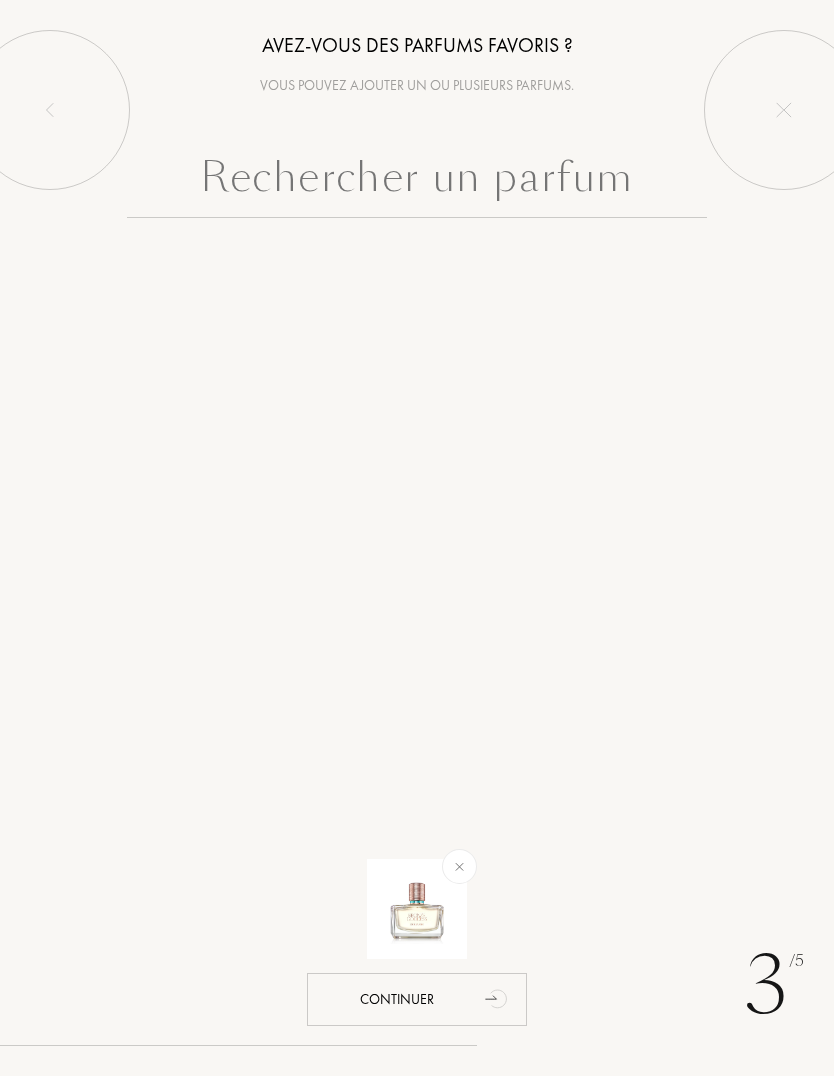 click at bounding box center (417, 182) 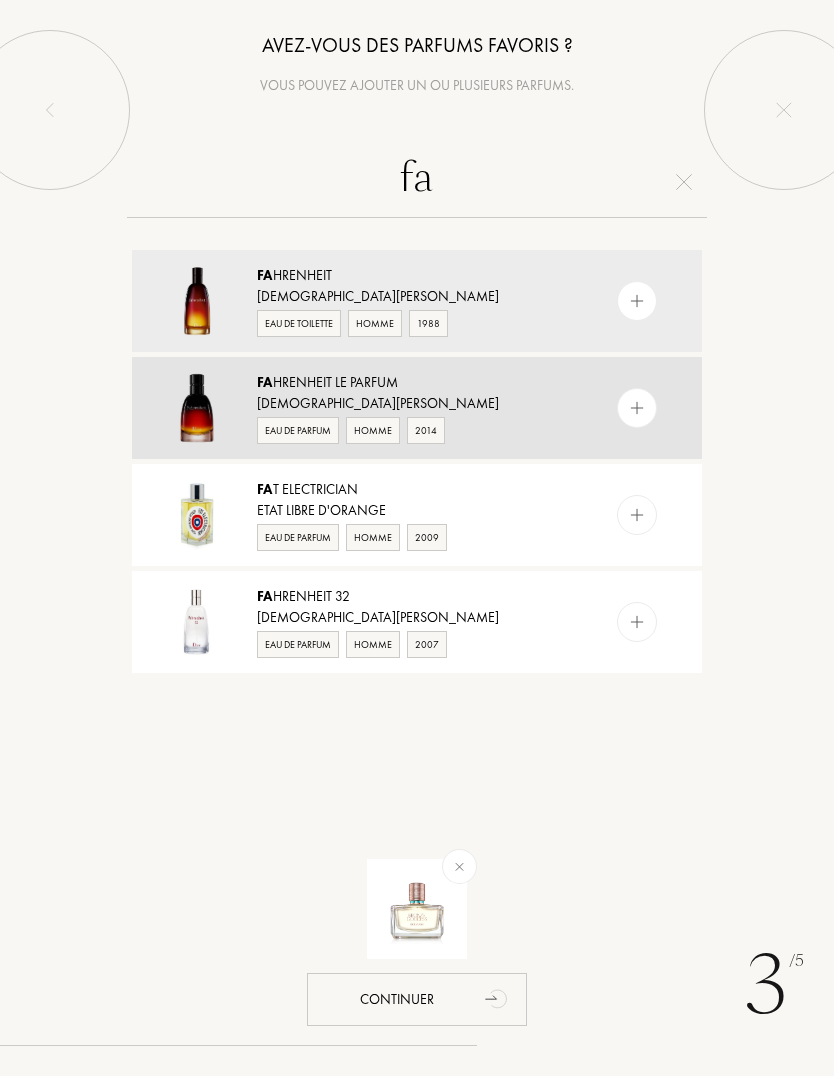 type on "fa" 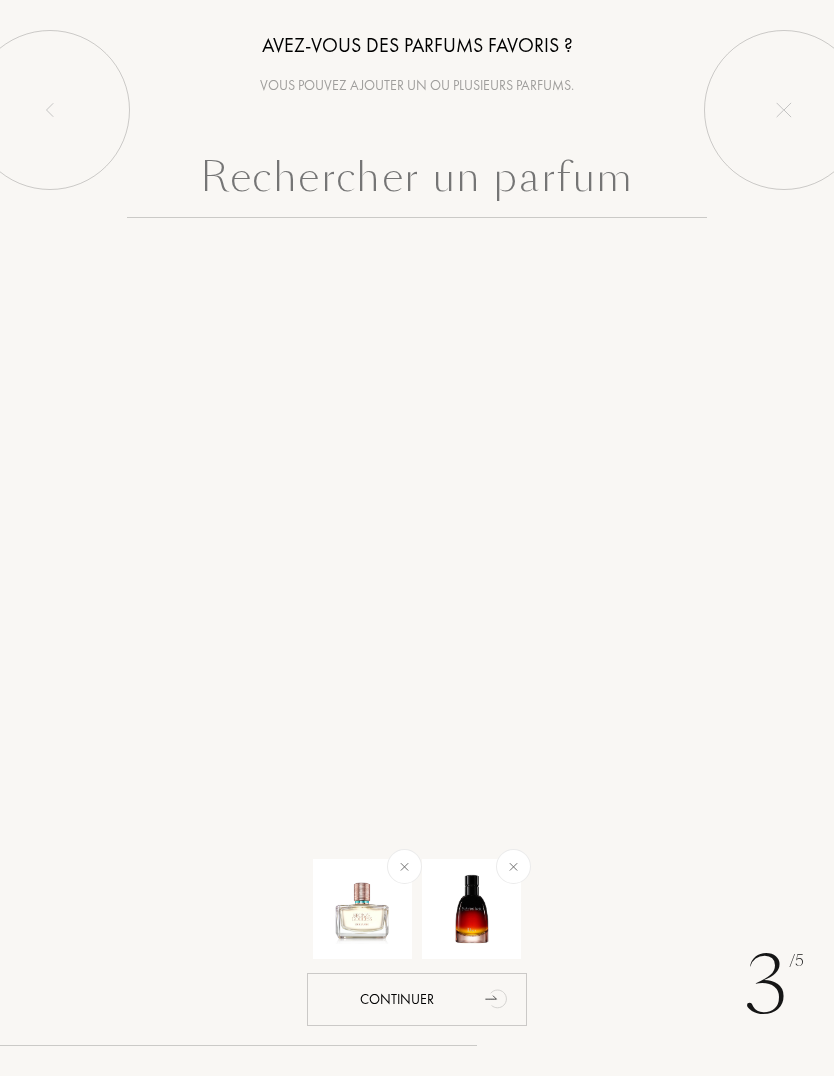 click at bounding box center (417, 182) 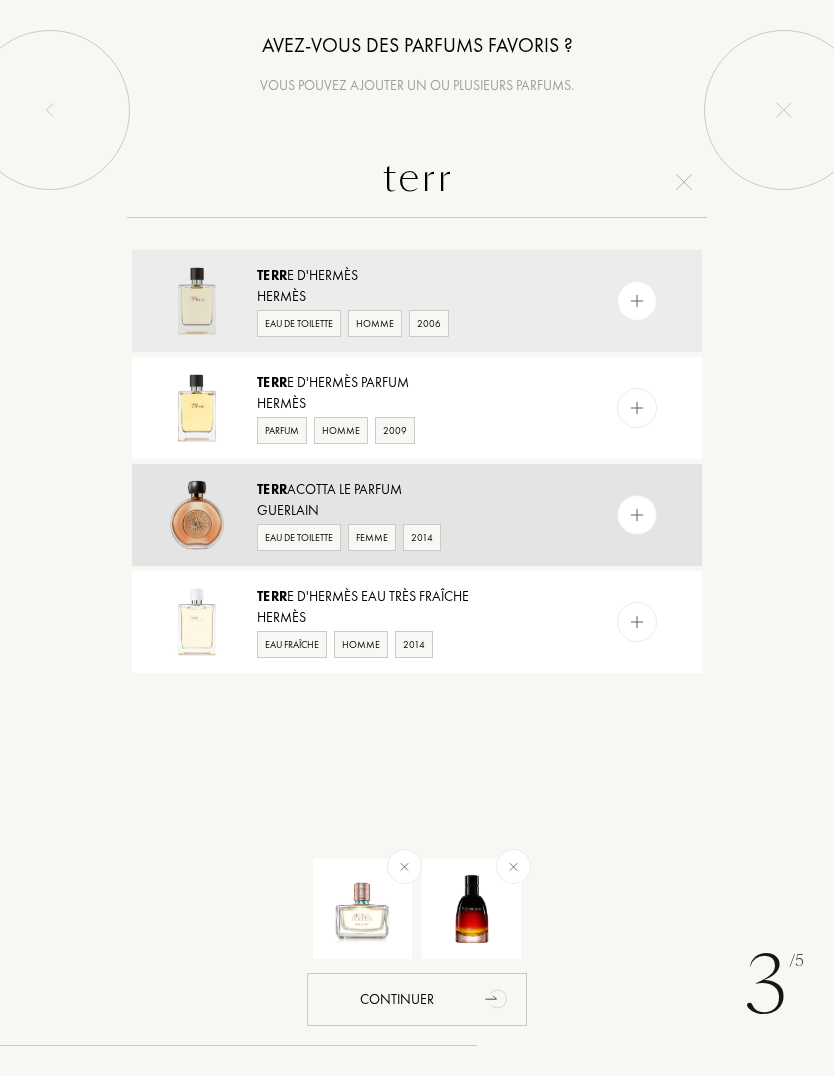 type on "terr" 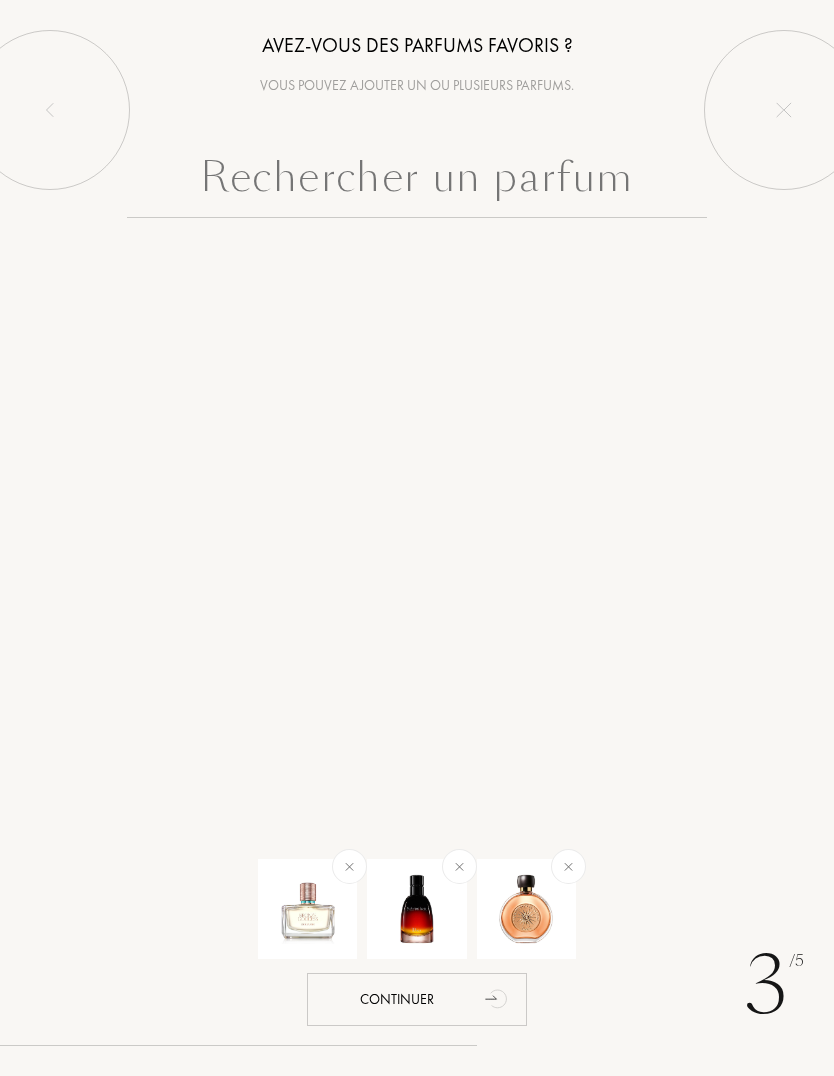 click at bounding box center (417, 182) 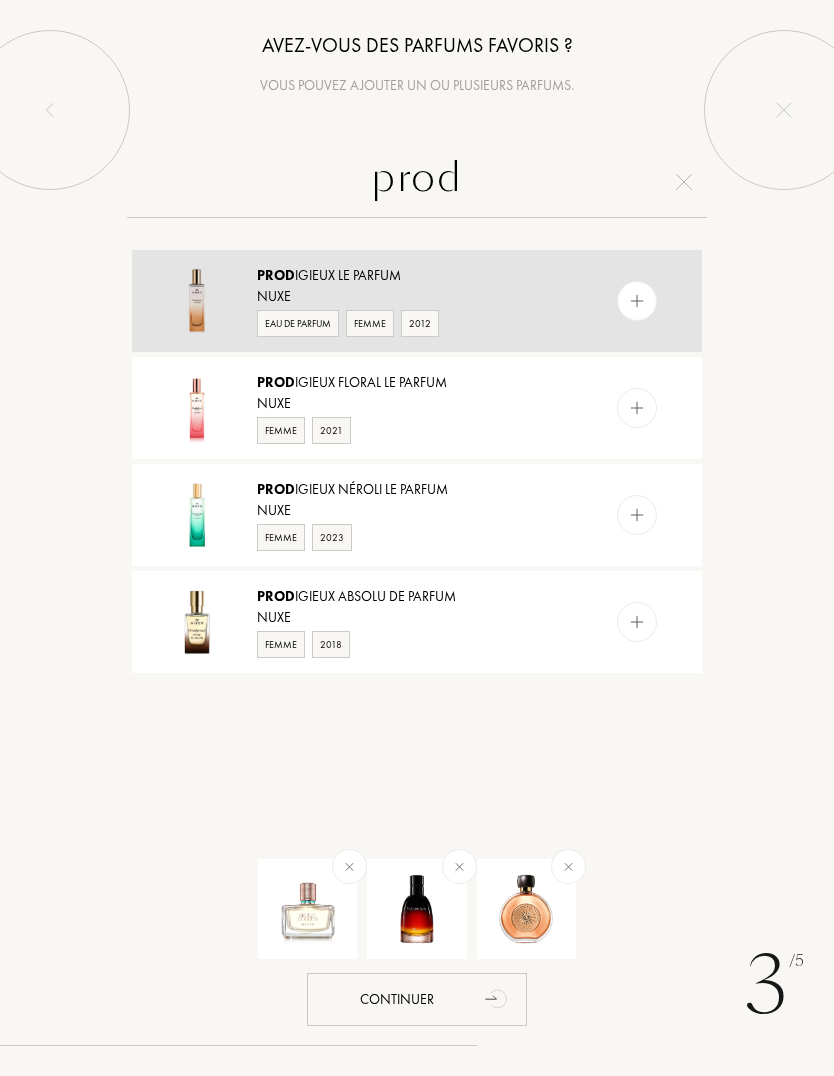 type on "prod" 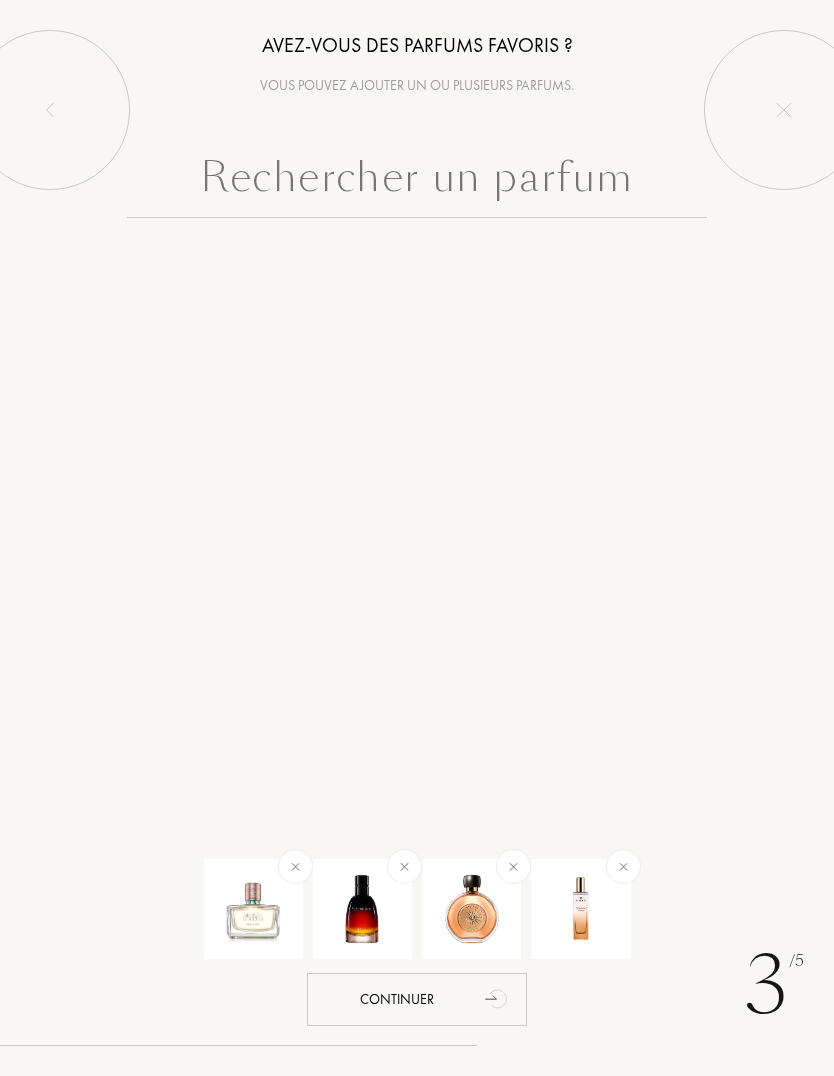 click at bounding box center (417, 182) 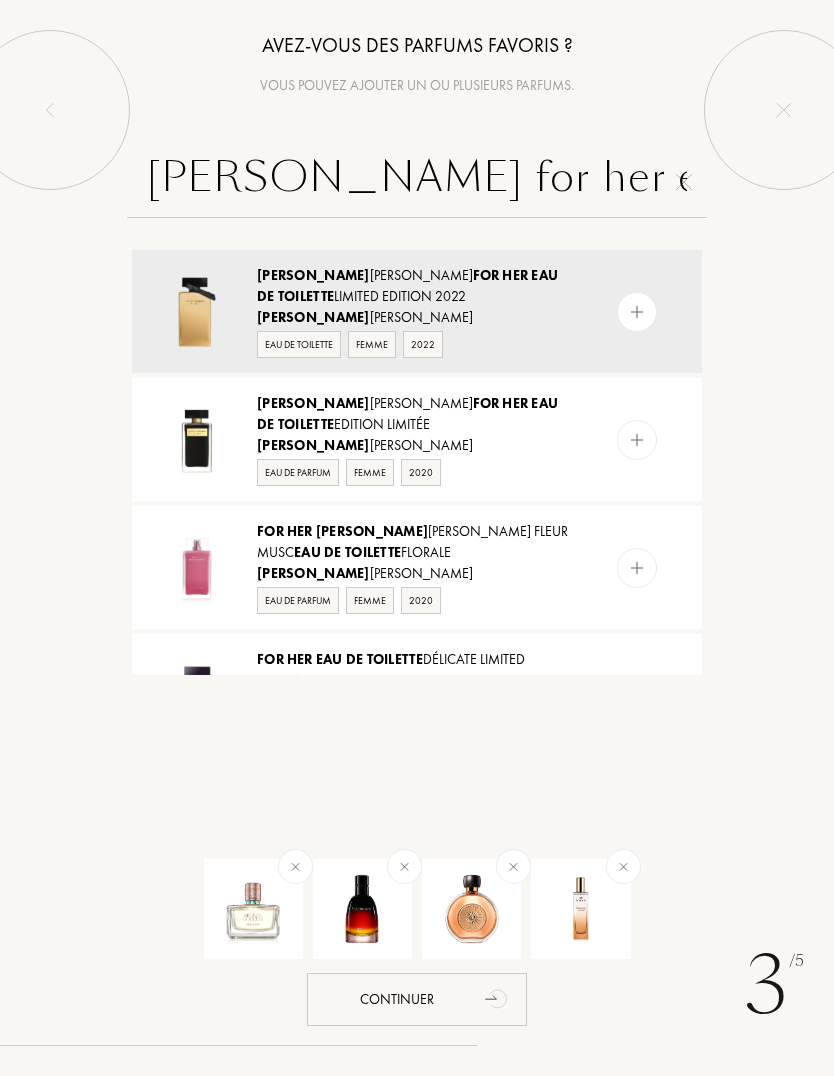 scroll, scrollTop: 0, scrollLeft: 0, axis: both 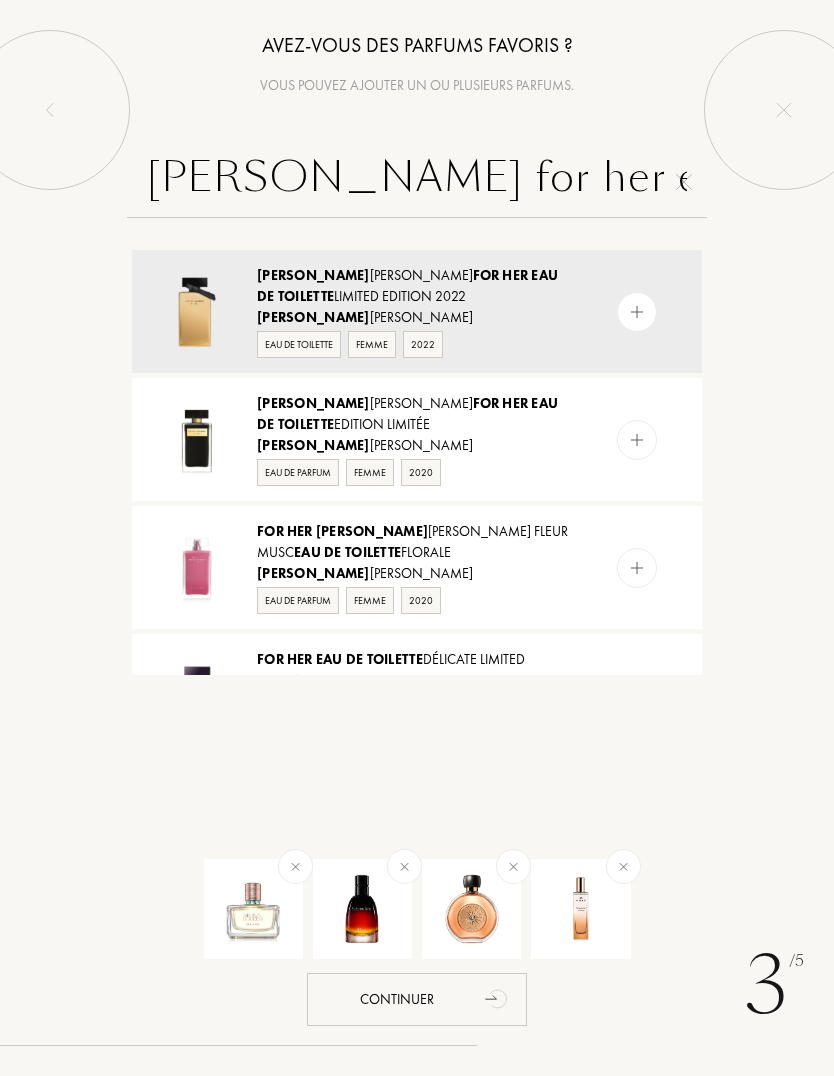 click on "narciso for her edt" at bounding box center [417, 182] 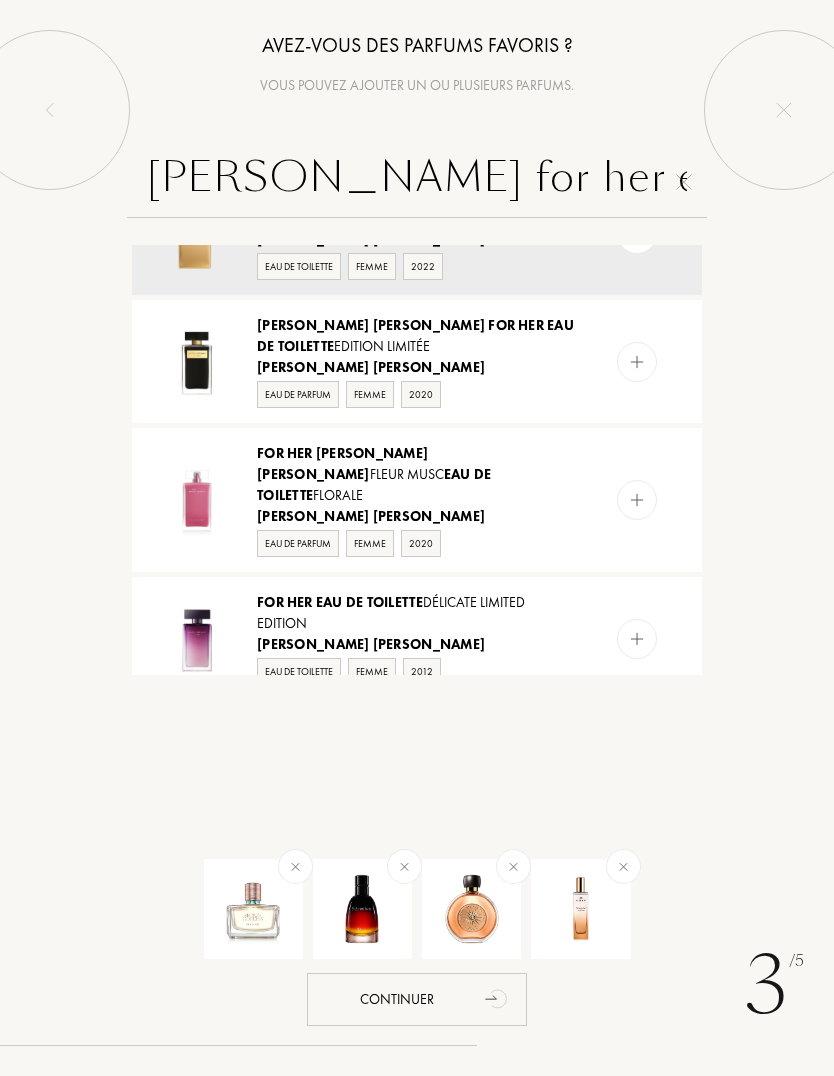 scroll, scrollTop: 77, scrollLeft: 0, axis: vertical 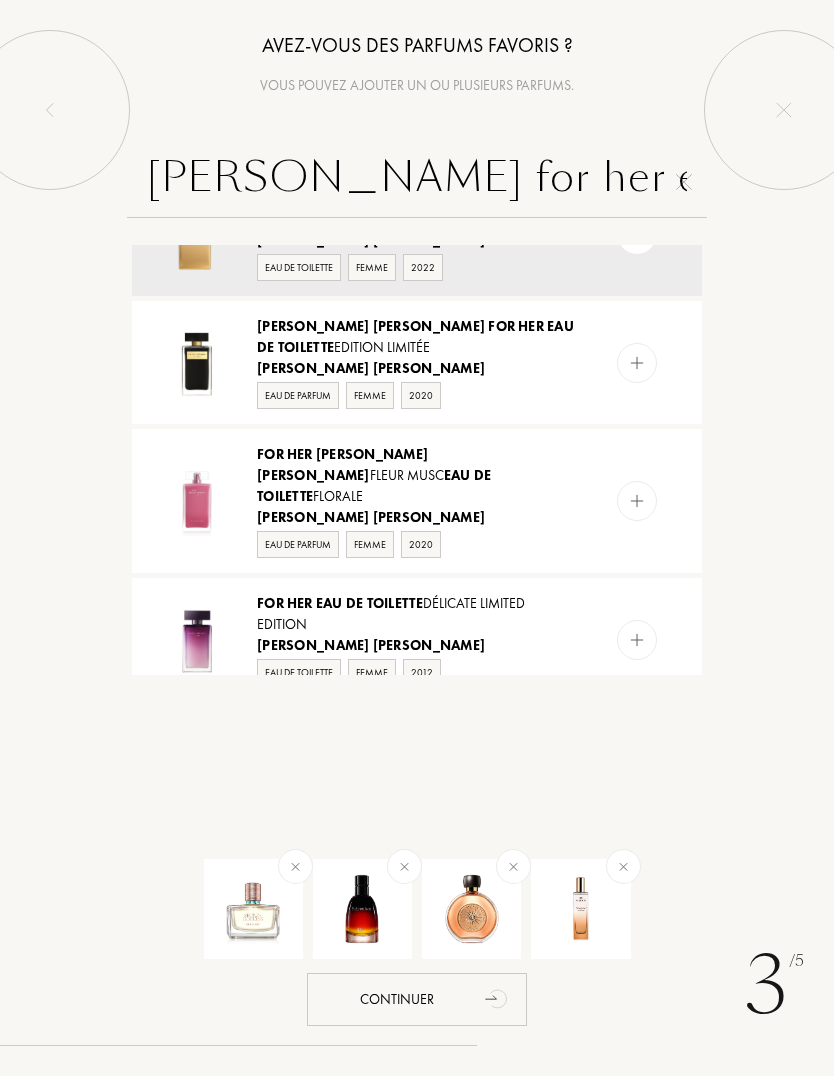 click on "narciso rodriguez for her edt" at bounding box center (417, 182) 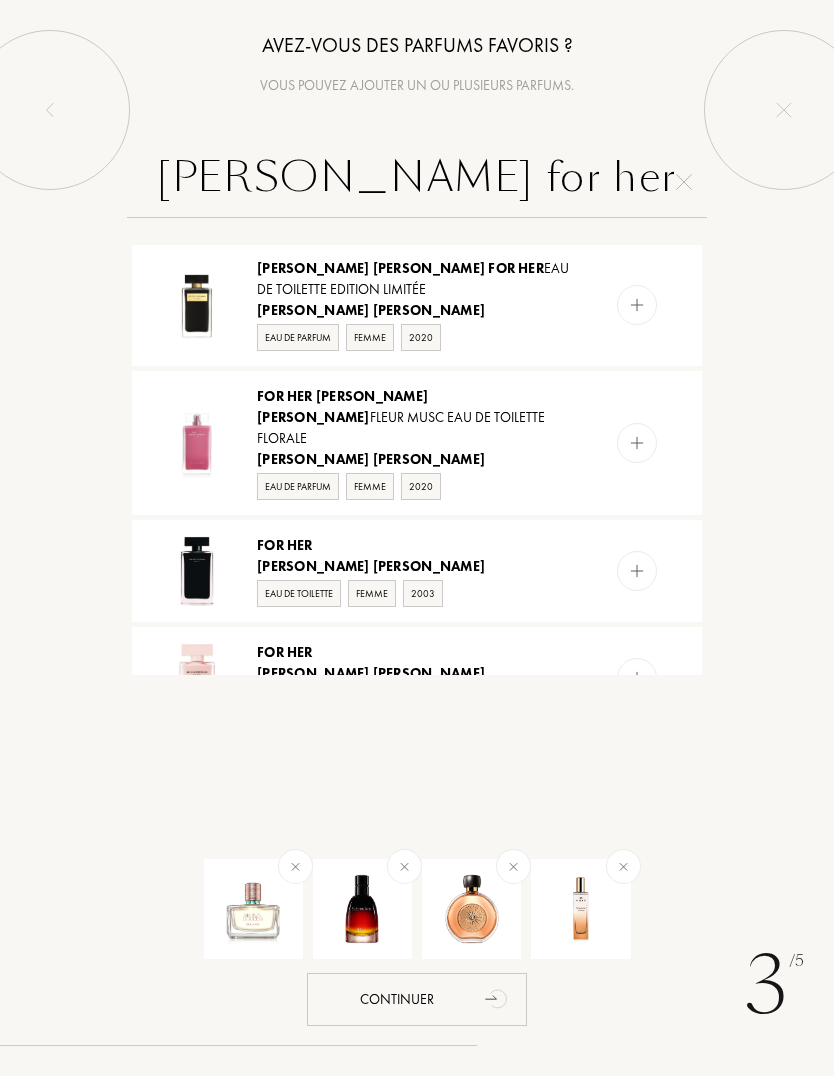 scroll, scrollTop: 781, scrollLeft: 0, axis: vertical 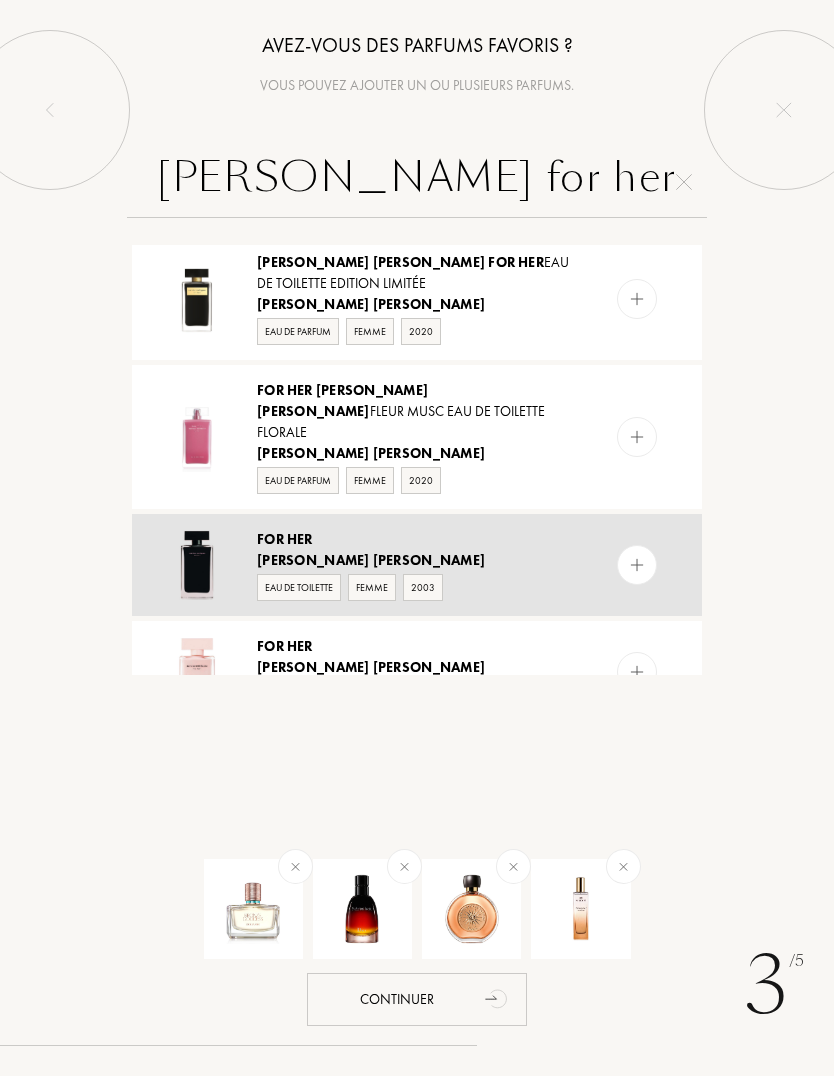 type on "narciso rodriguez for her" 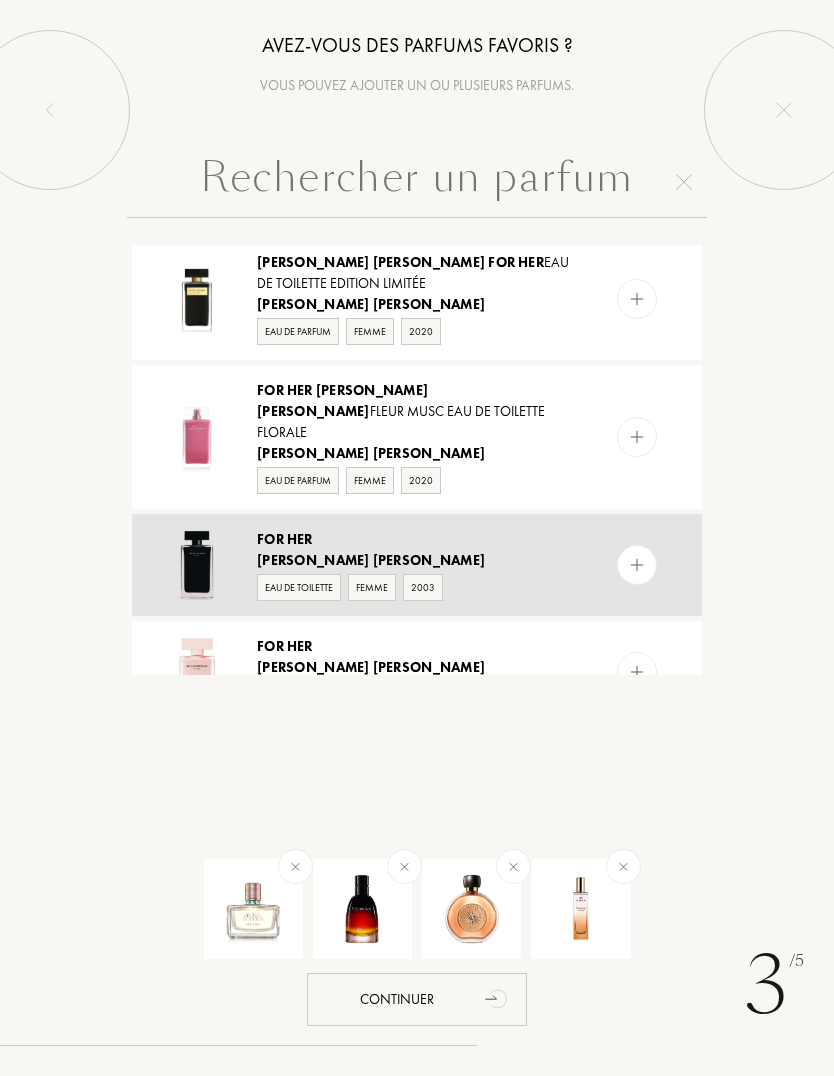 scroll, scrollTop: 0, scrollLeft: 0, axis: both 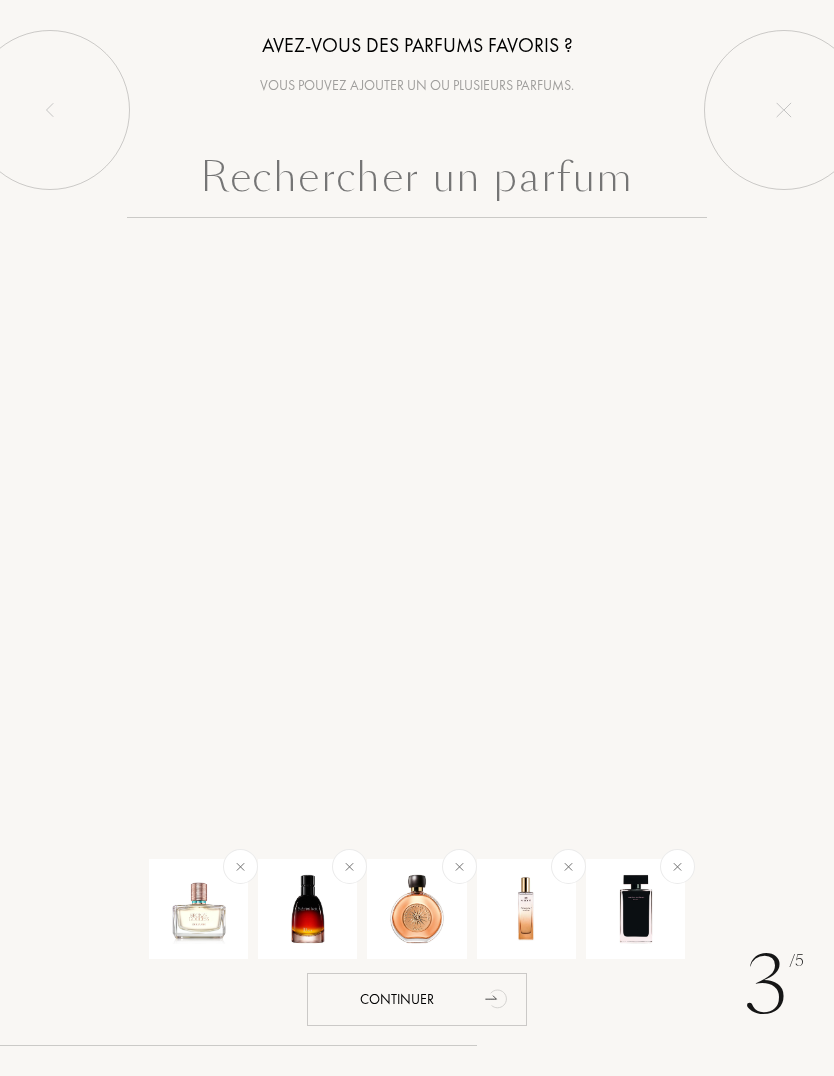 click at bounding box center (417, 182) 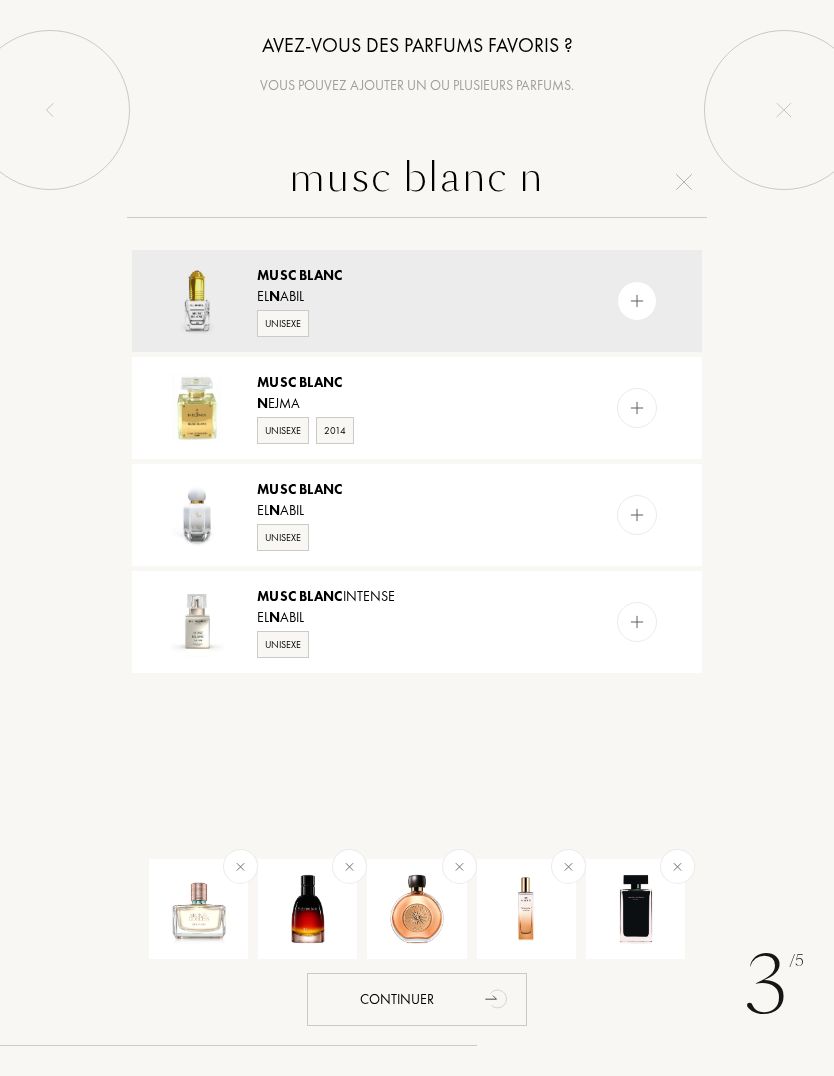 scroll, scrollTop: 0, scrollLeft: 0, axis: both 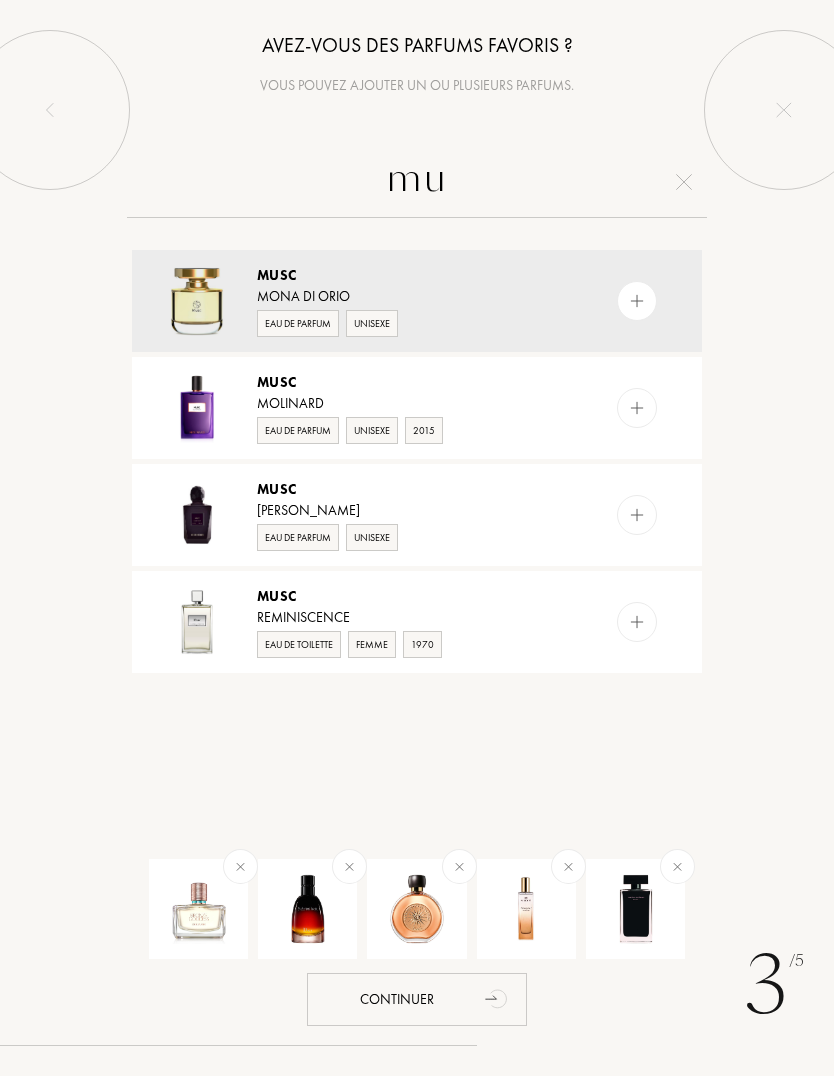 type on "m" 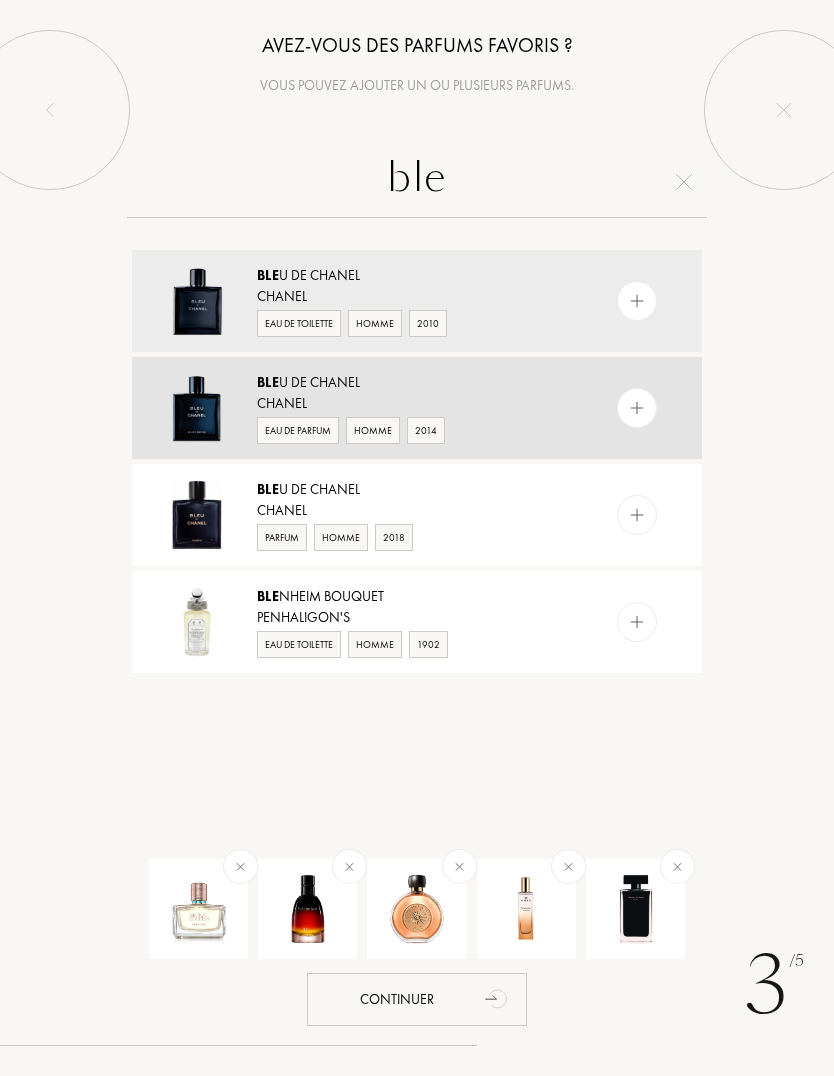 type on "ble" 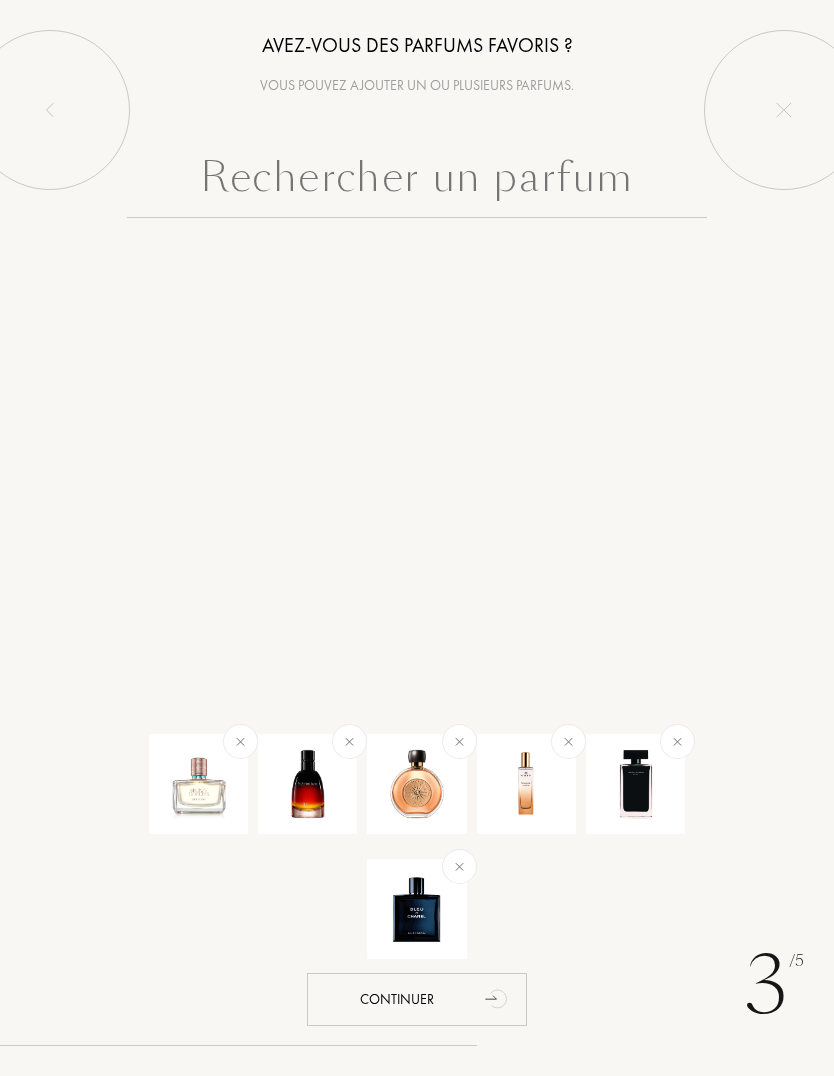 click at bounding box center [417, 182] 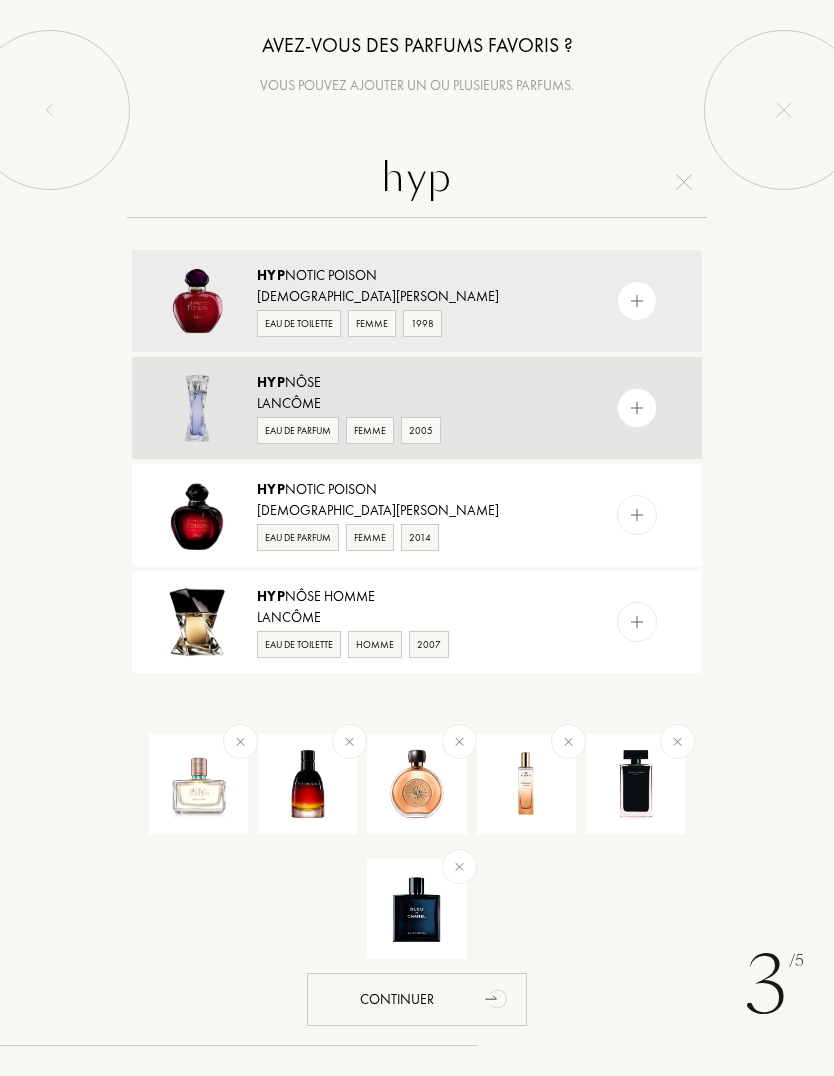 type on "hyp" 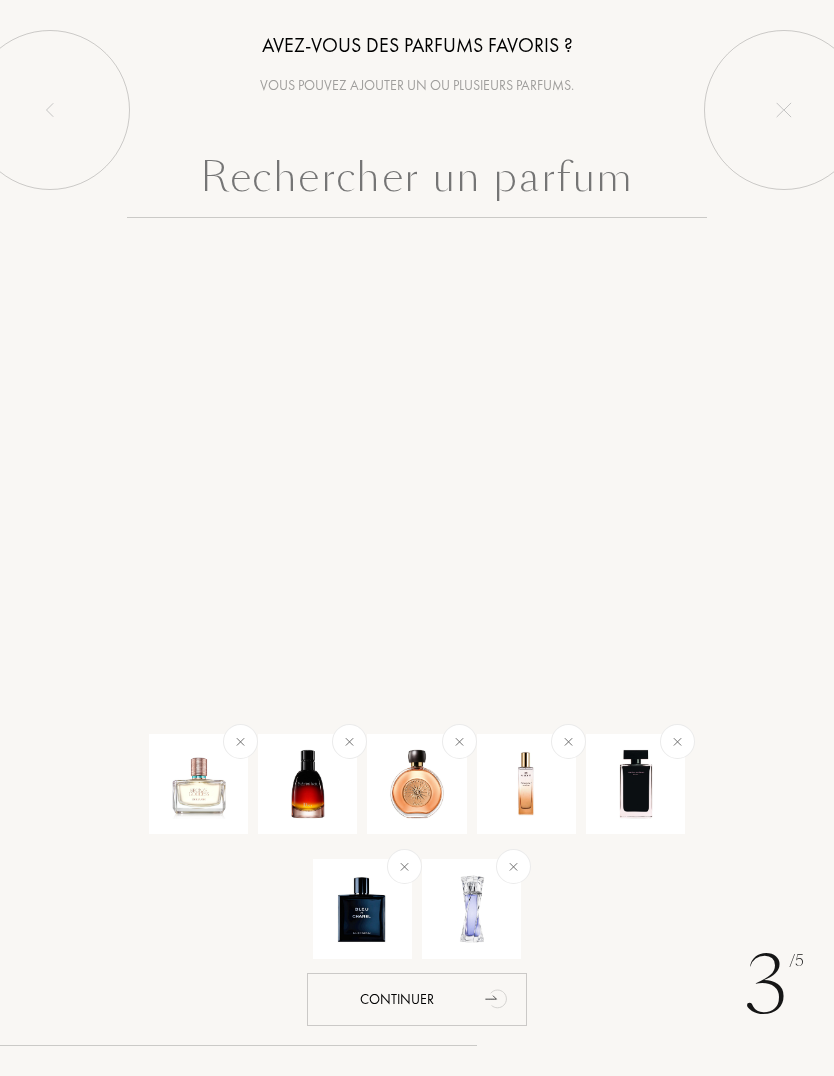 click at bounding box center [417, 182] 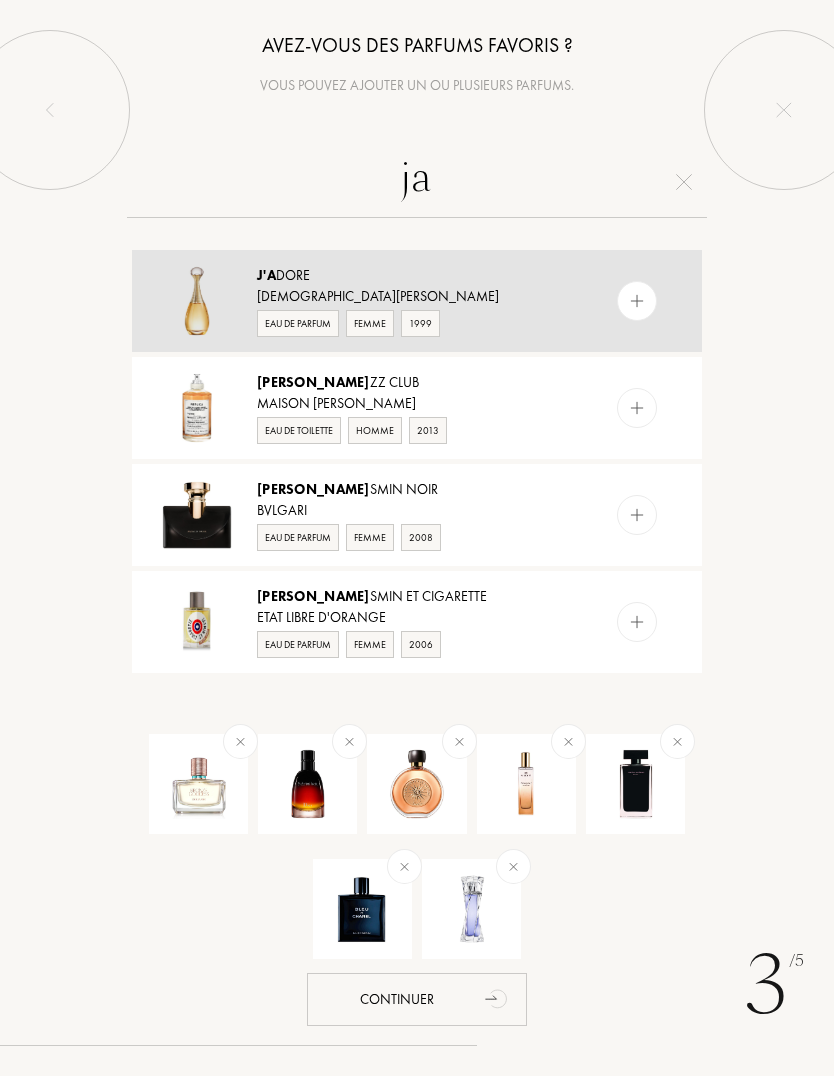 type on "ja" 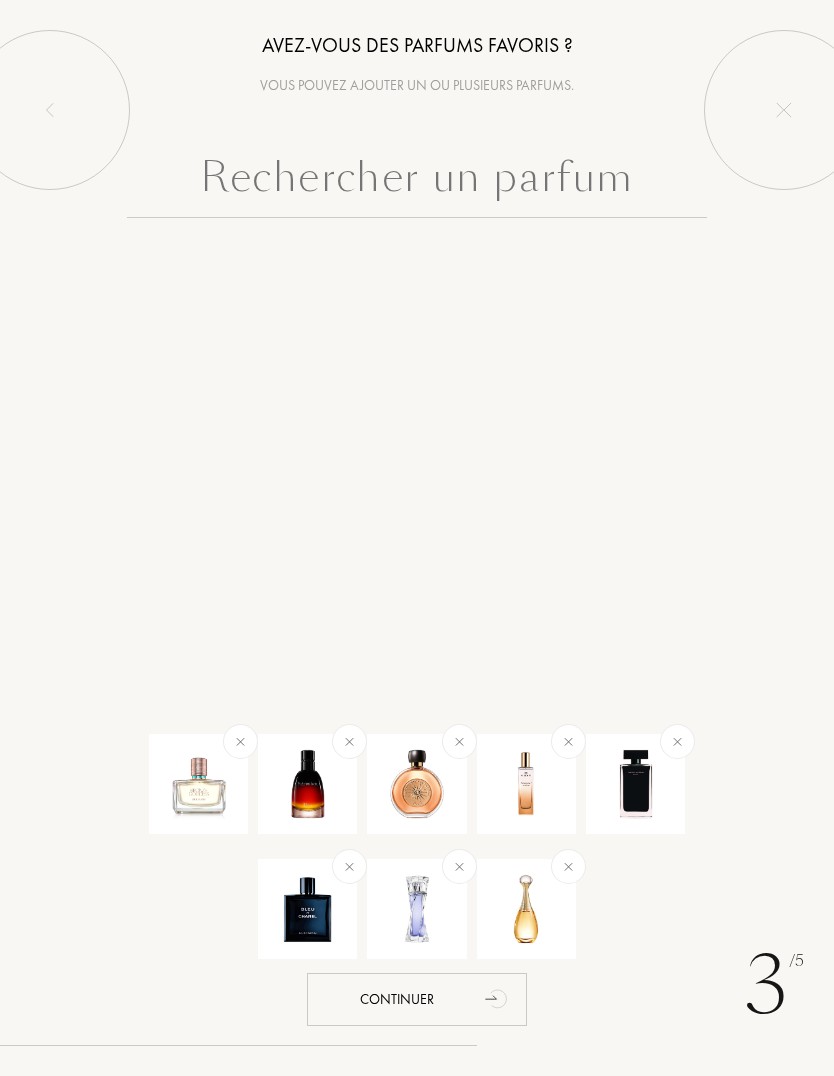 click at bounding box center [417, 182] 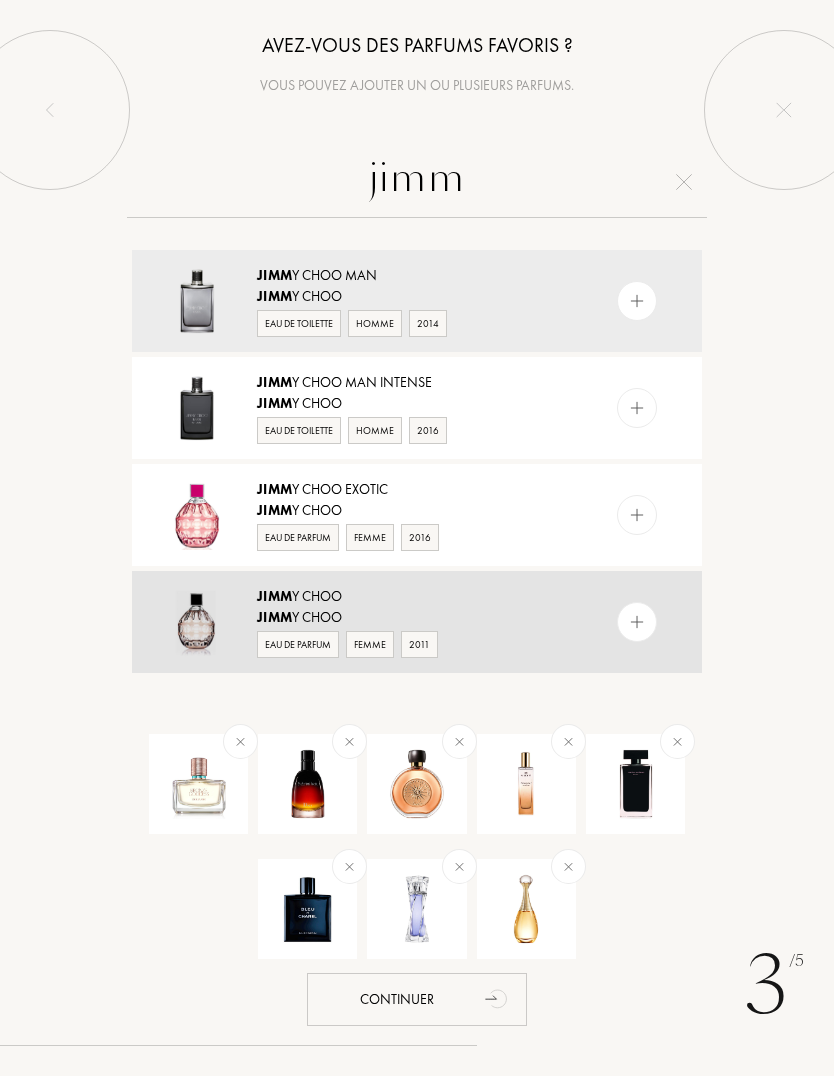 type on "jimm" 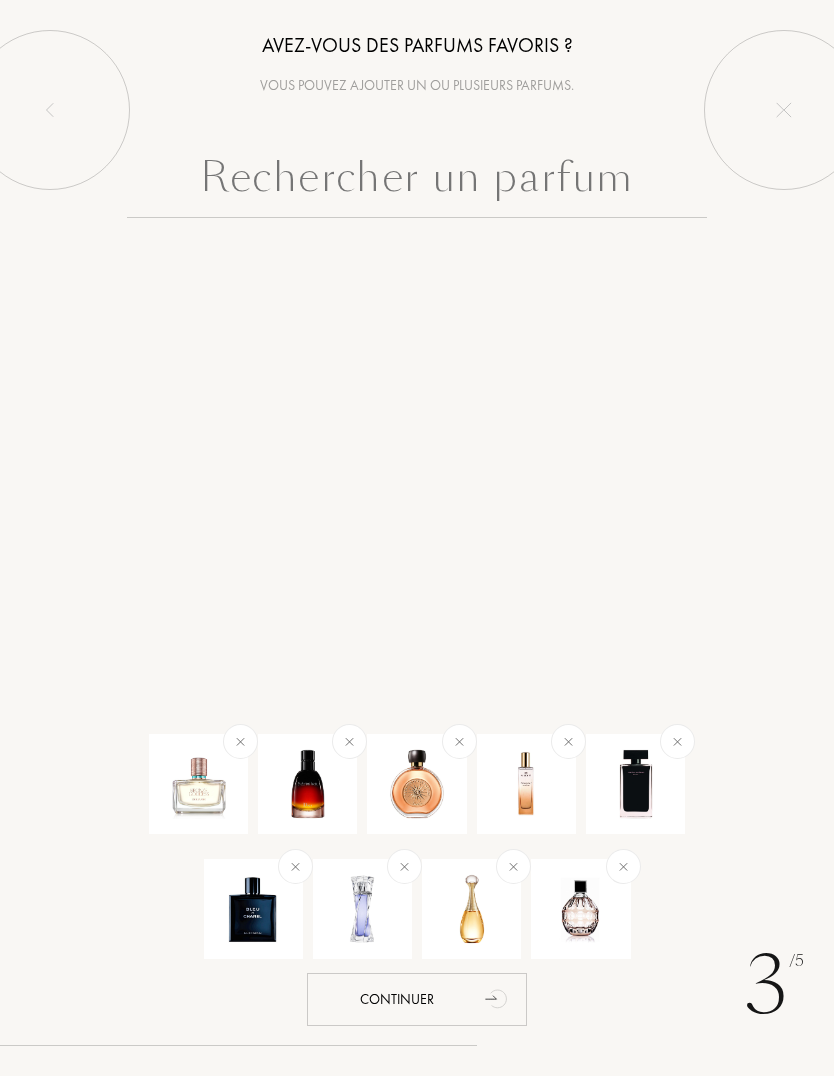 click at bounding box center [417, 182] 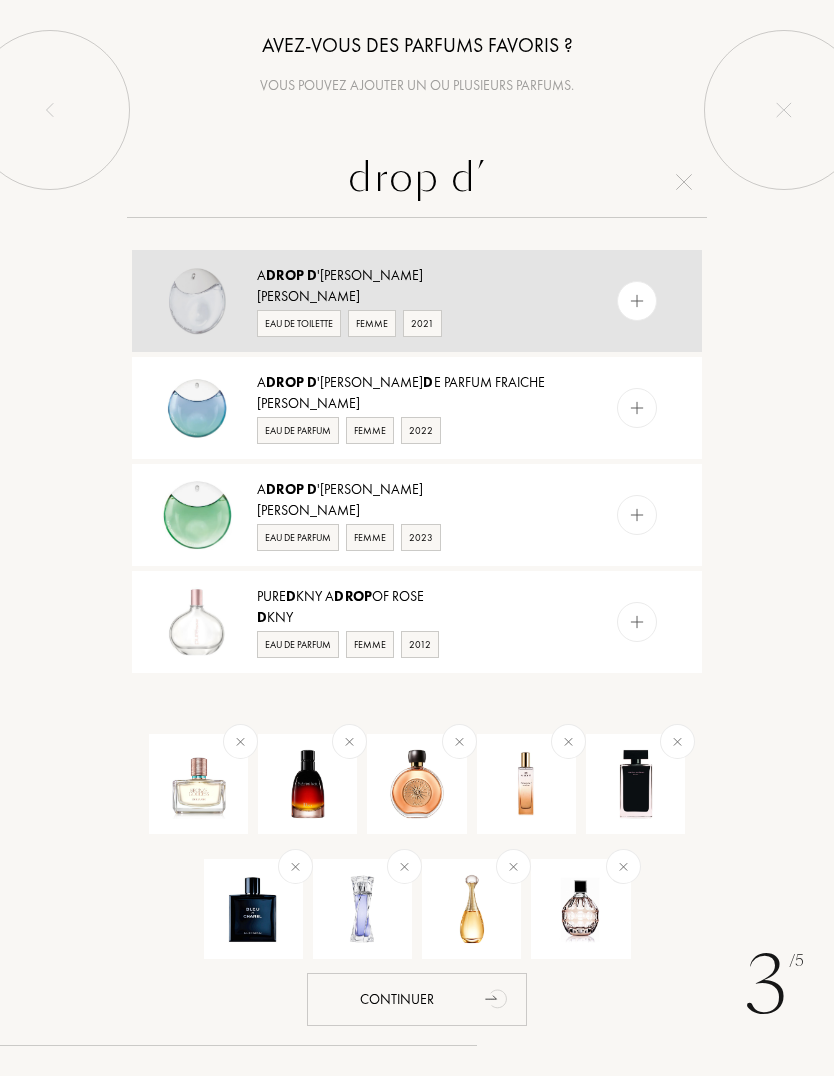 type on "drop d’" 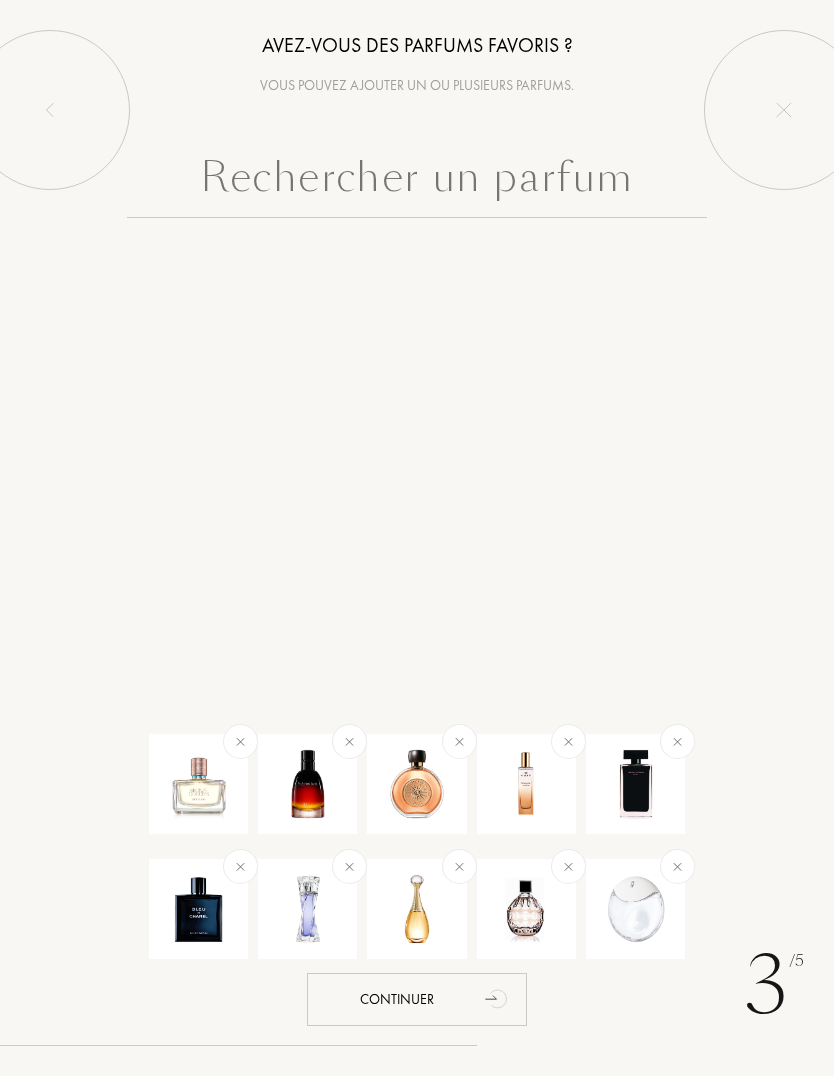 click at bounding box center [417, 182] 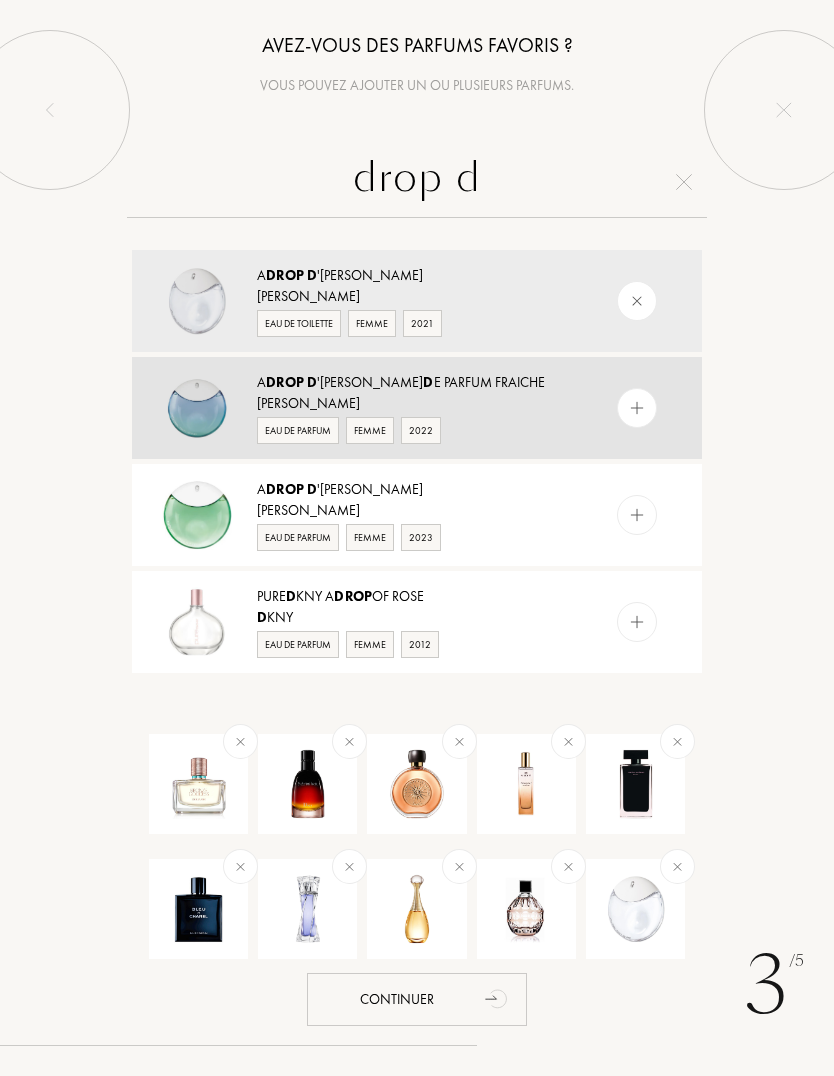 type on "drop d" 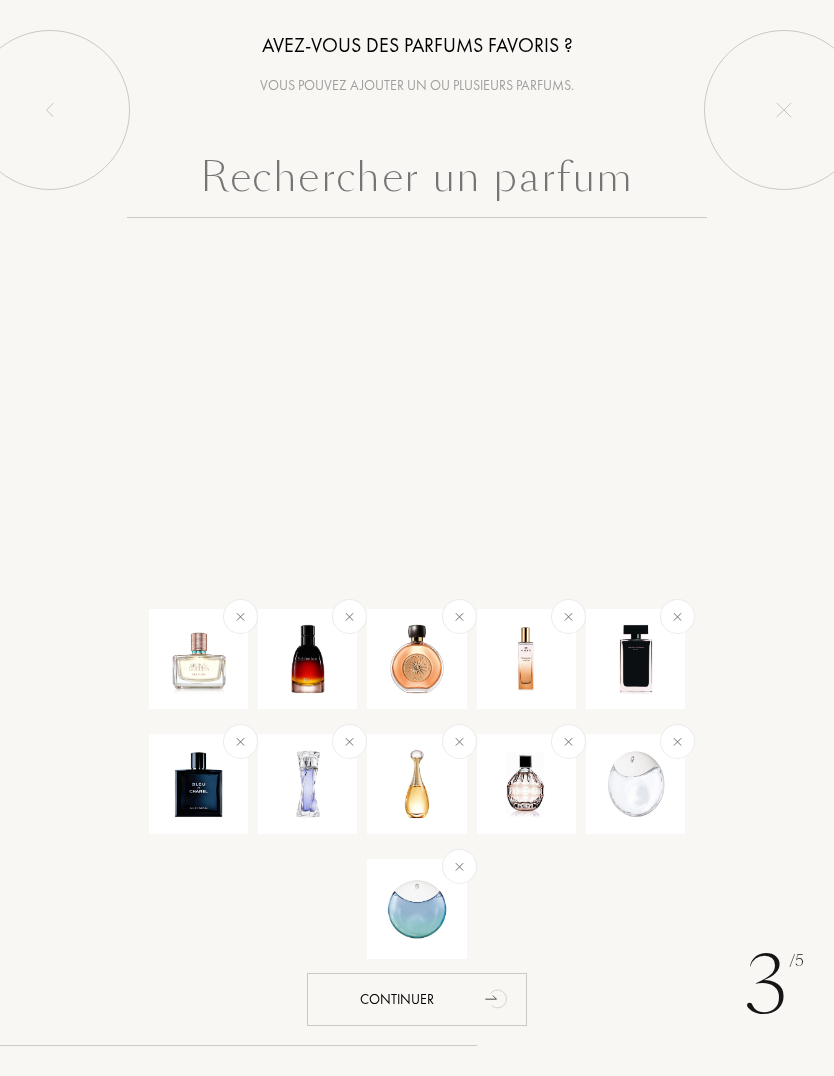 click at bounding box center [417, 182] 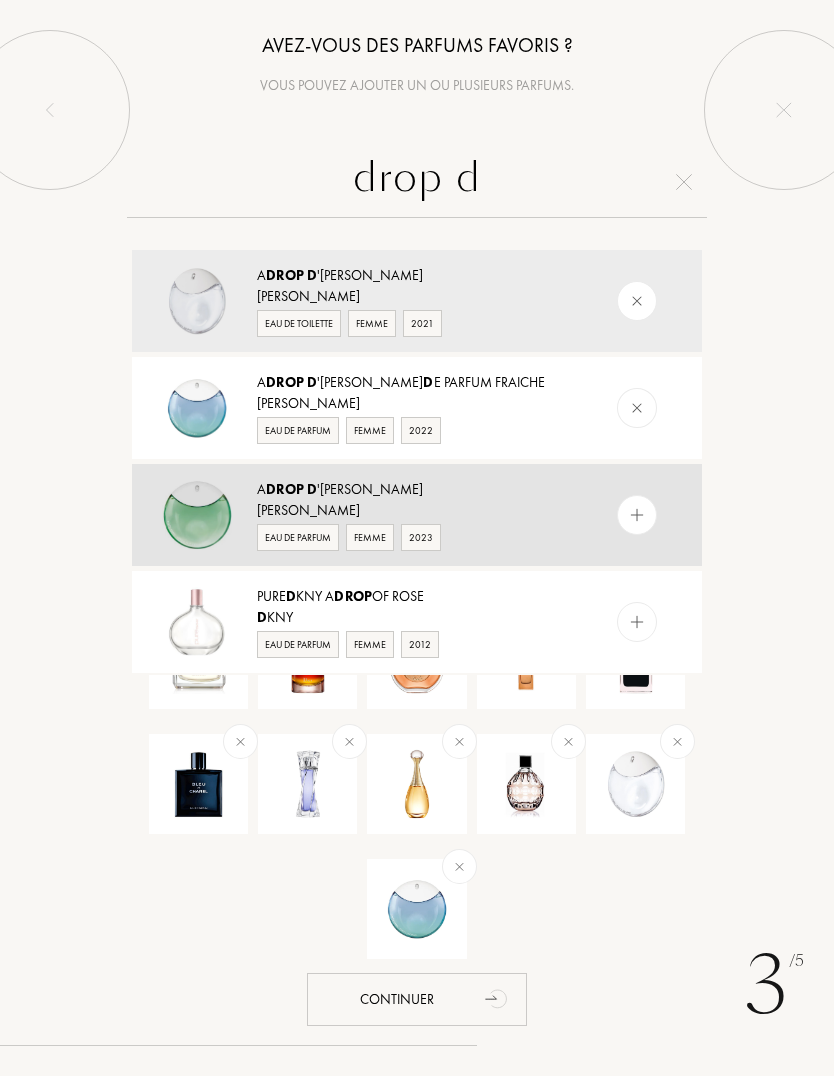 type on "drop d" 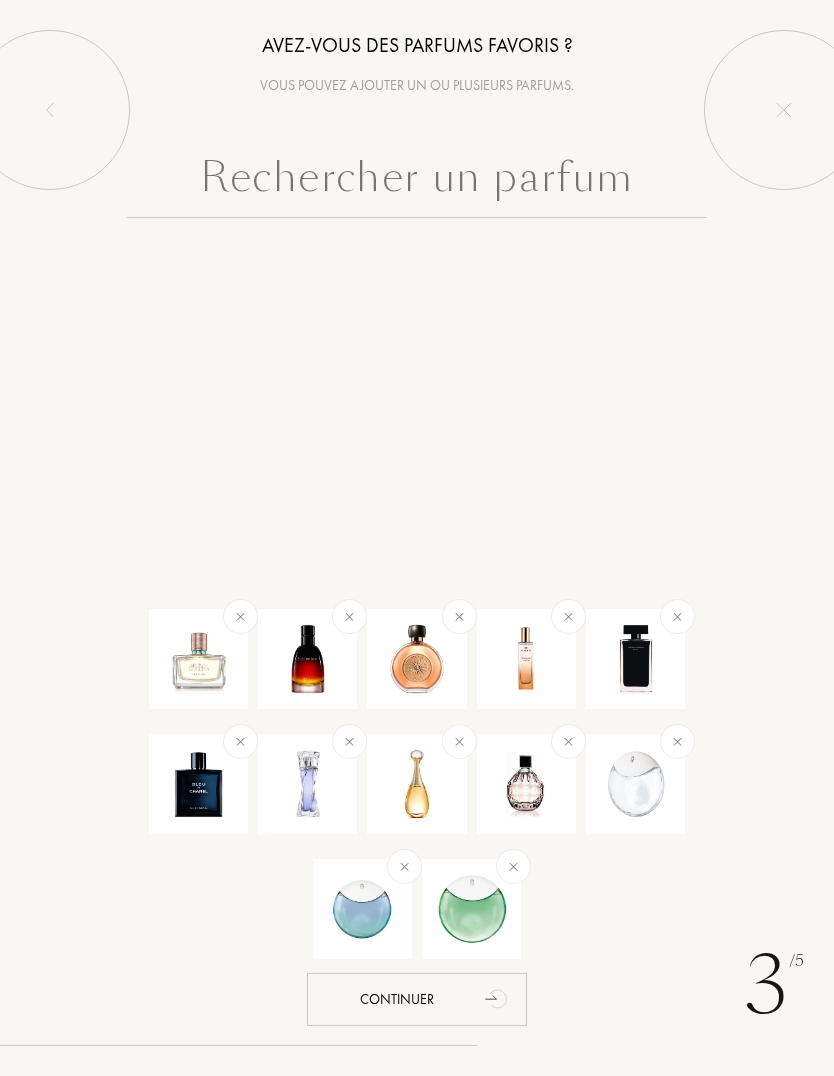 click at bounding box center (417, 182) 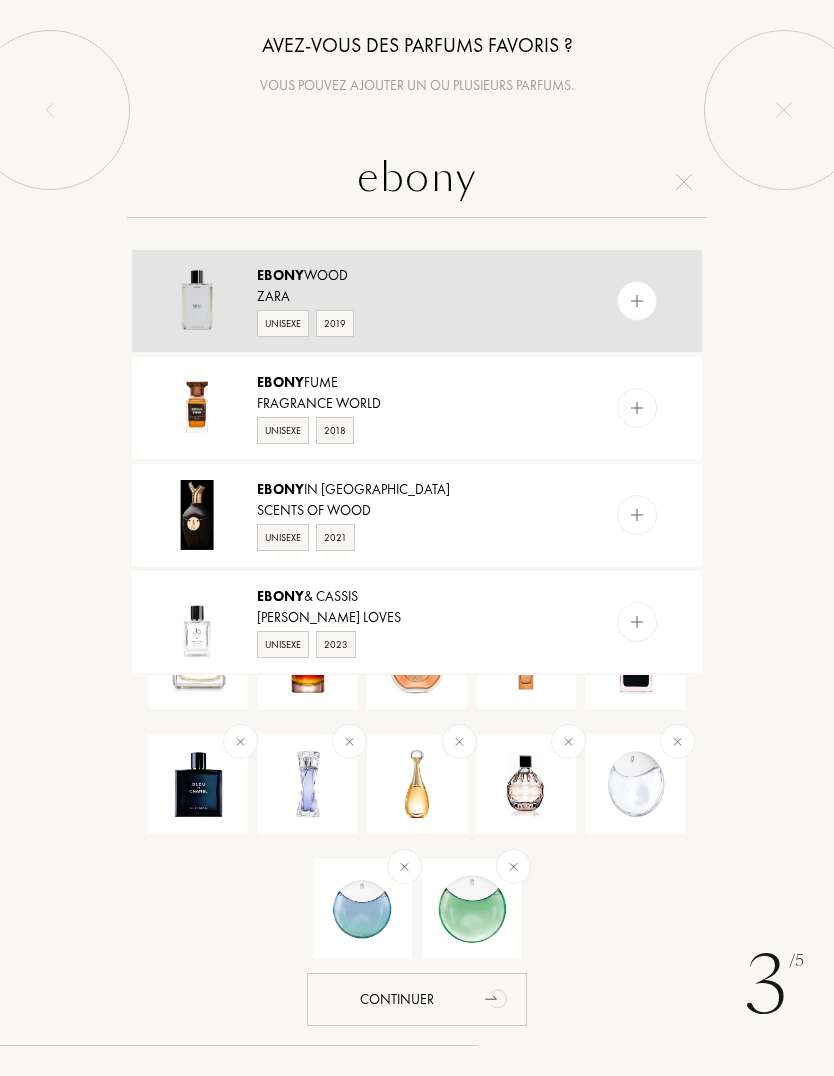 type on "ebony" 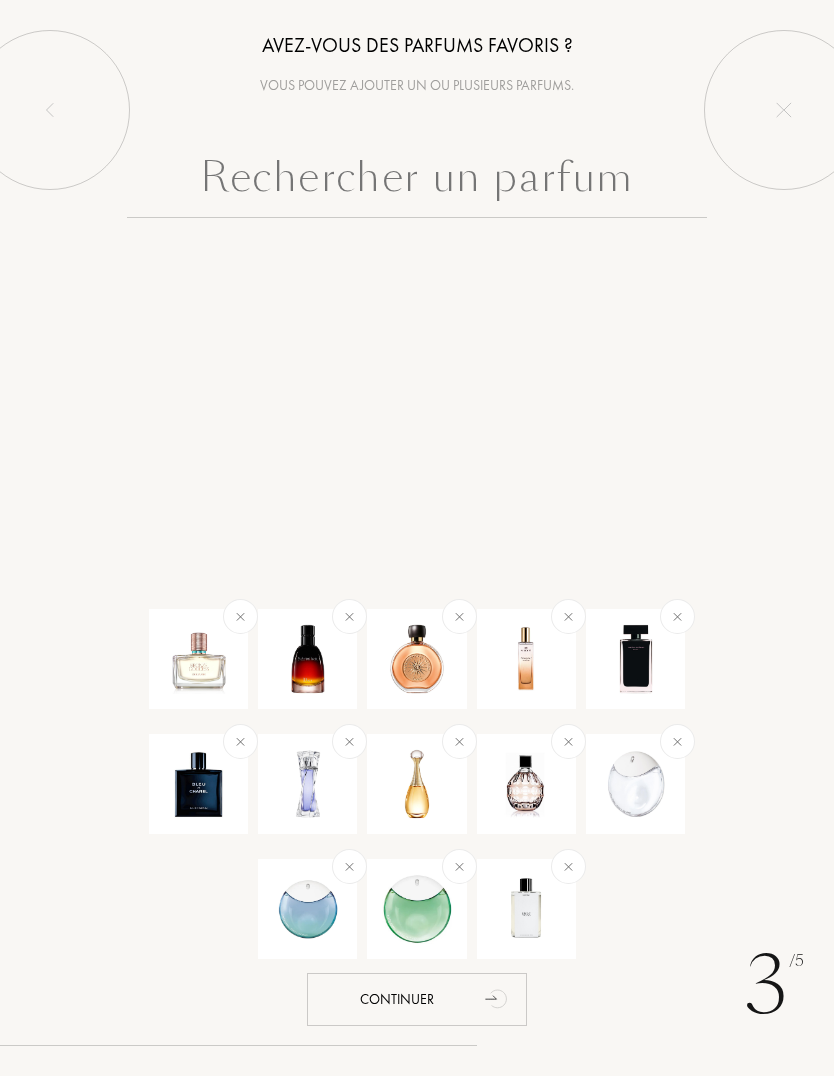 click at bounding box center [417, 182] 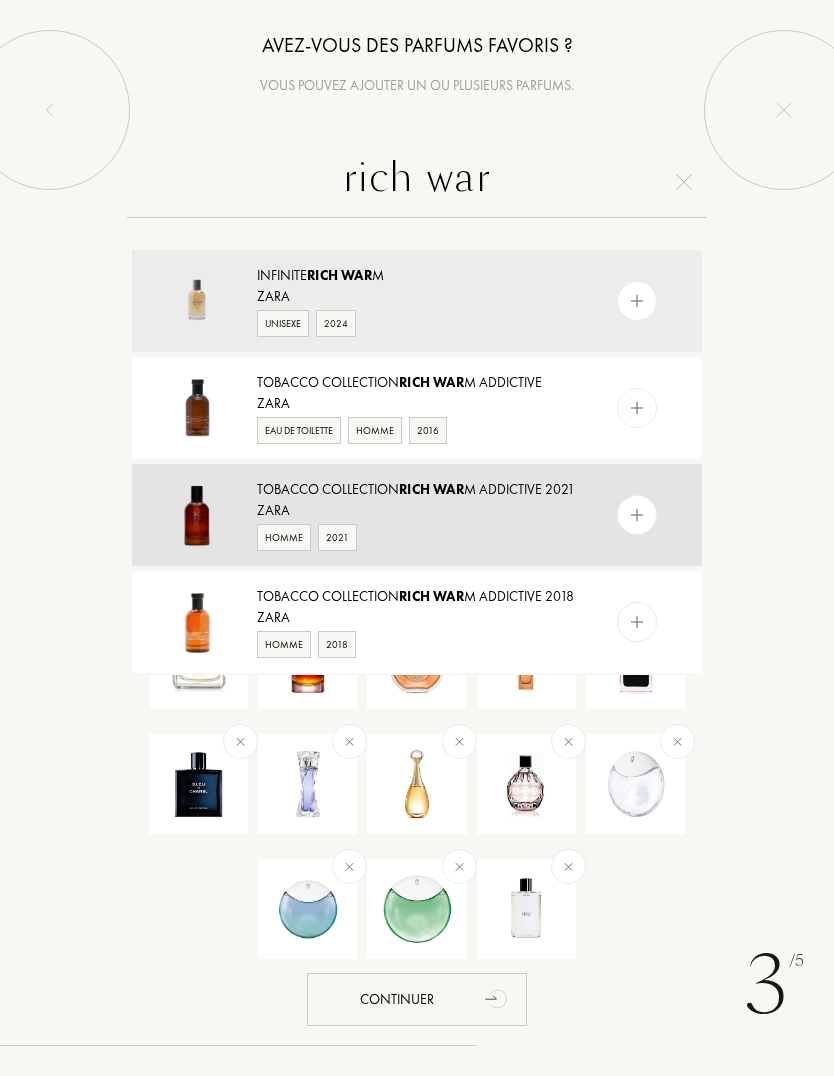 type on "rich war" 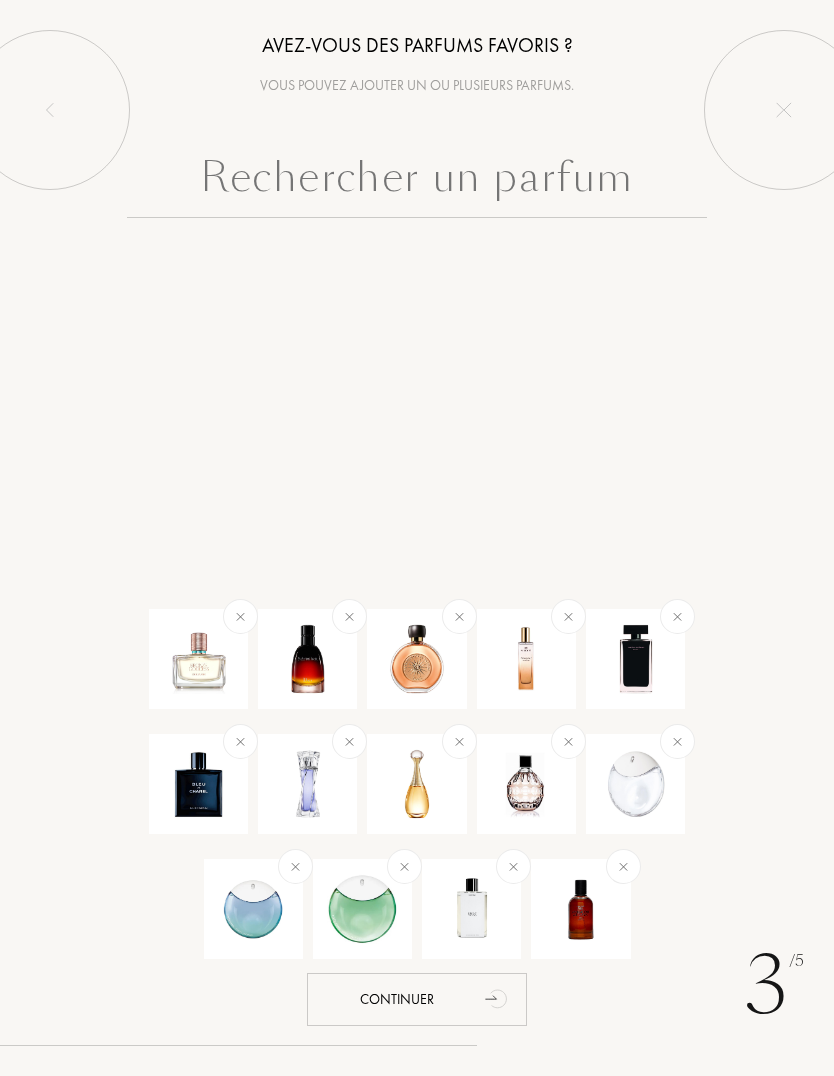 click at bounding box center (417, 182) 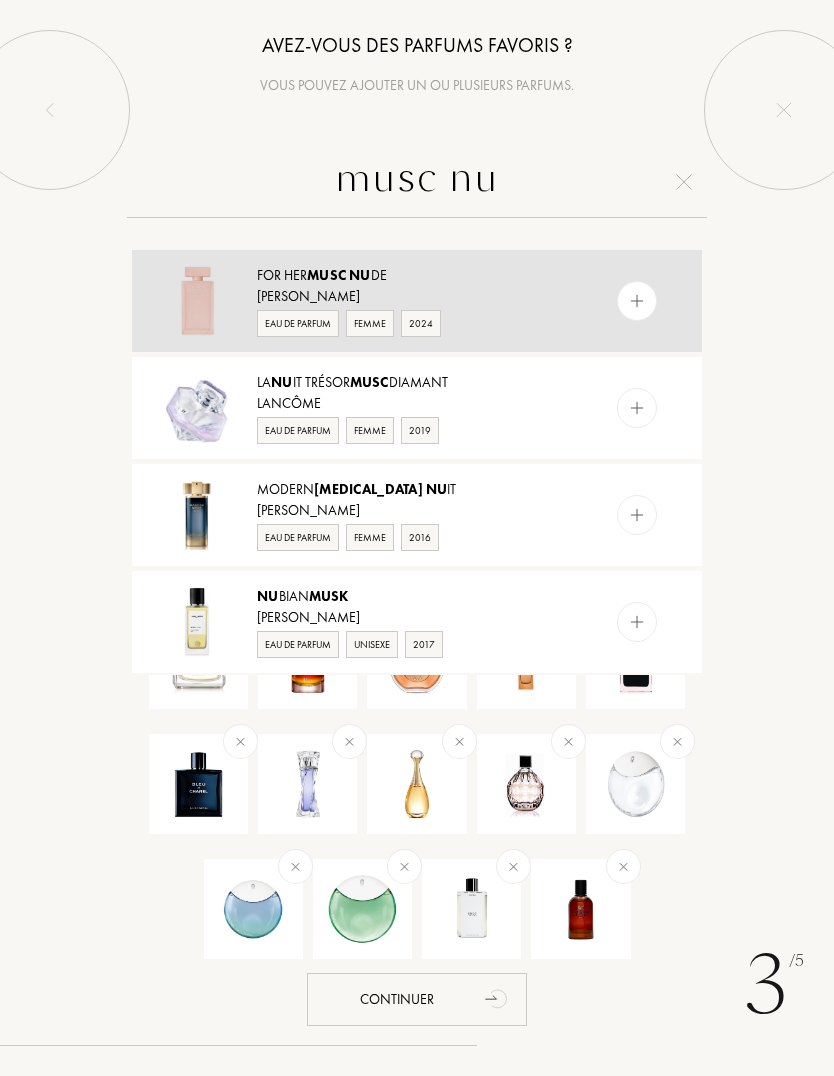 type on "musc nu" 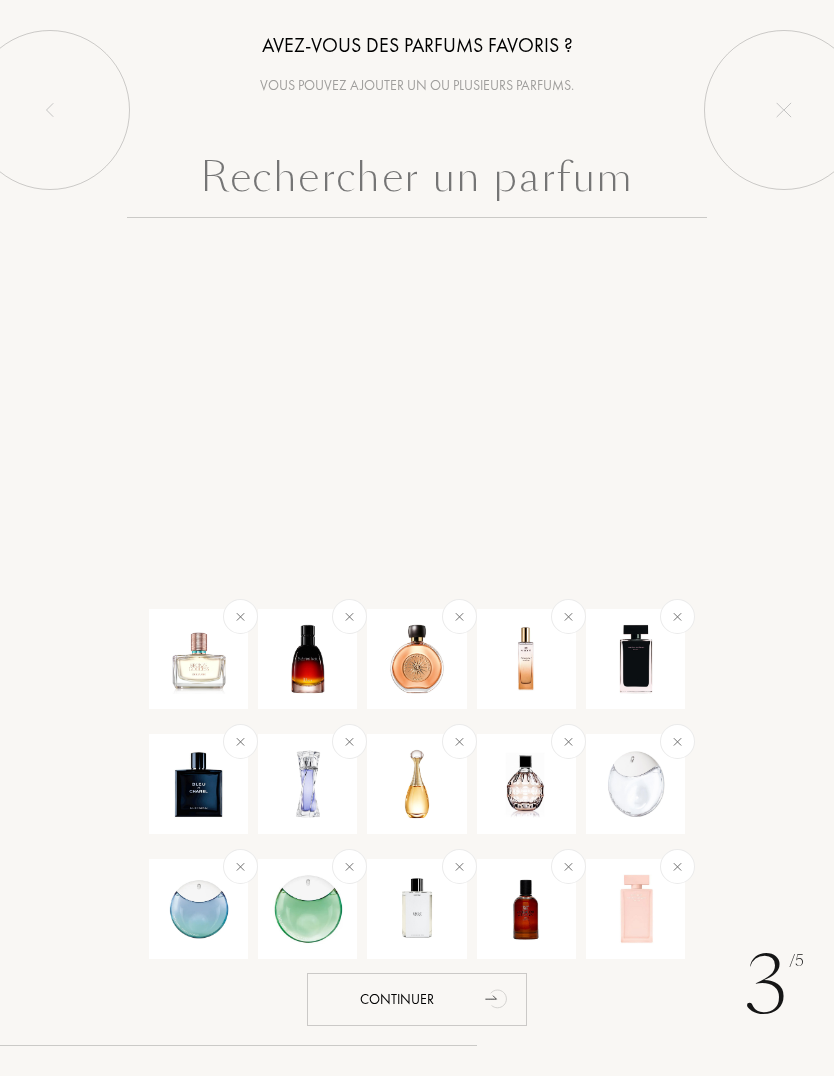 click at bounding box center (417, 182) 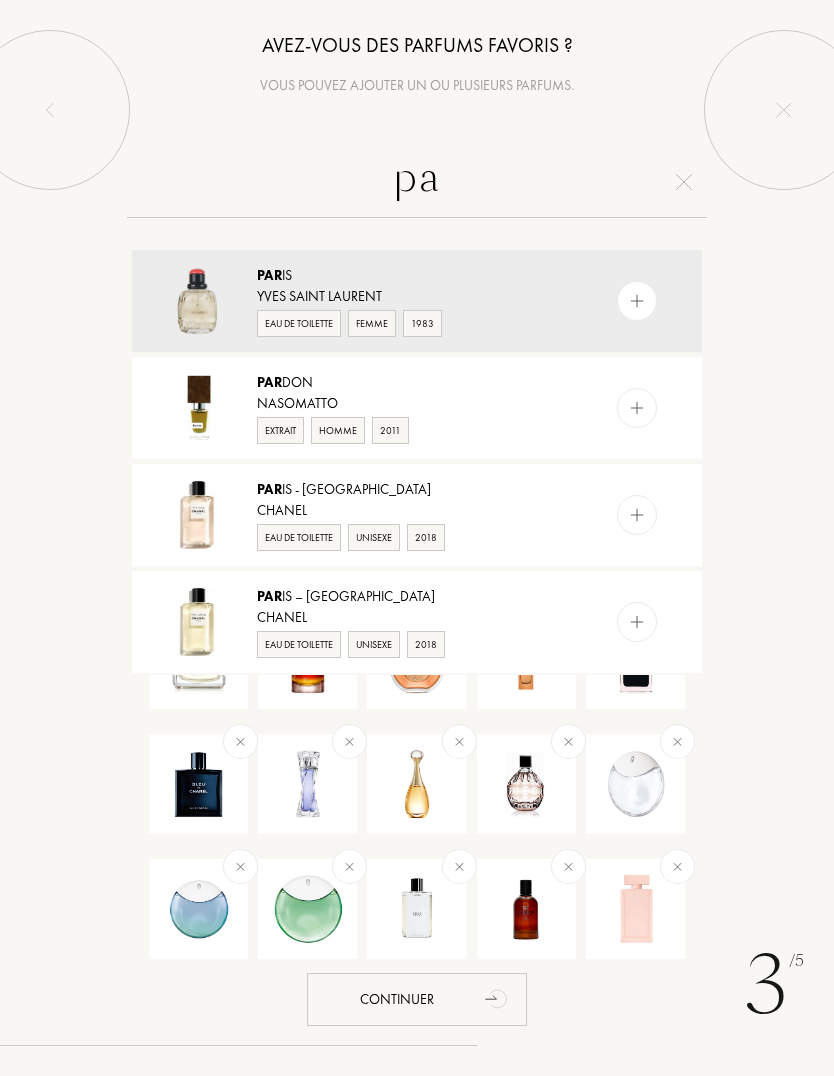 type on "p" 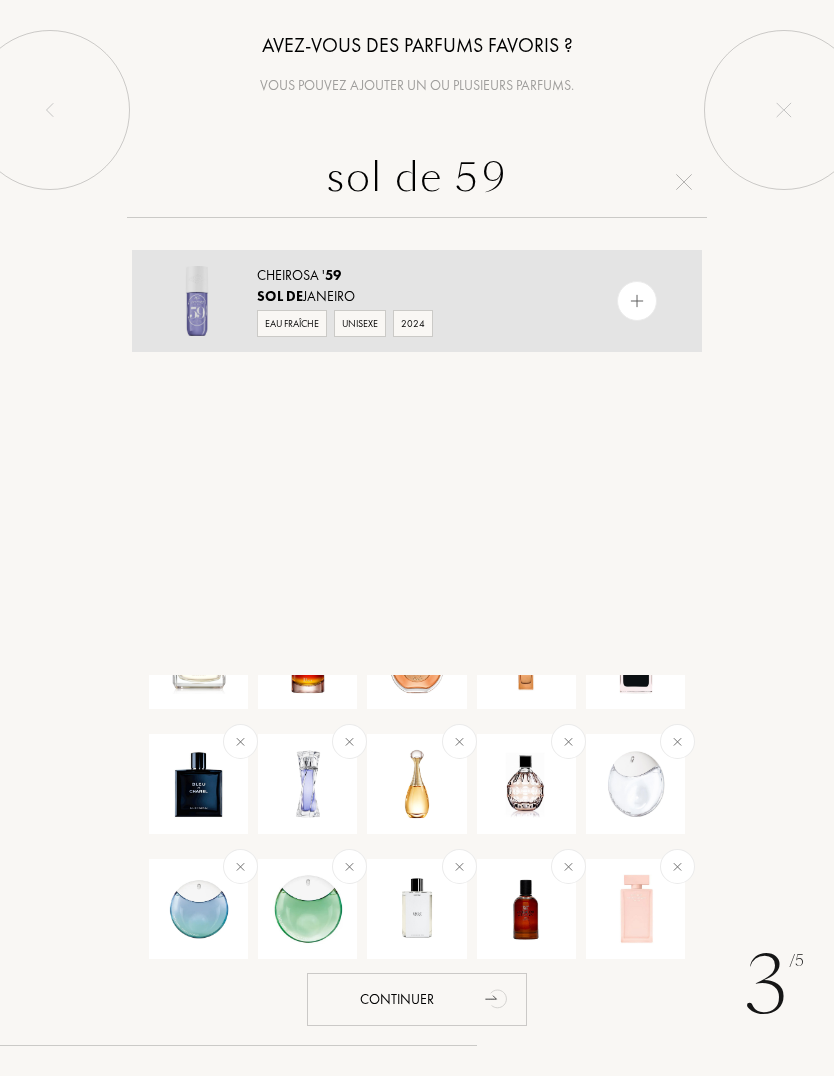 type on "sol de 59" 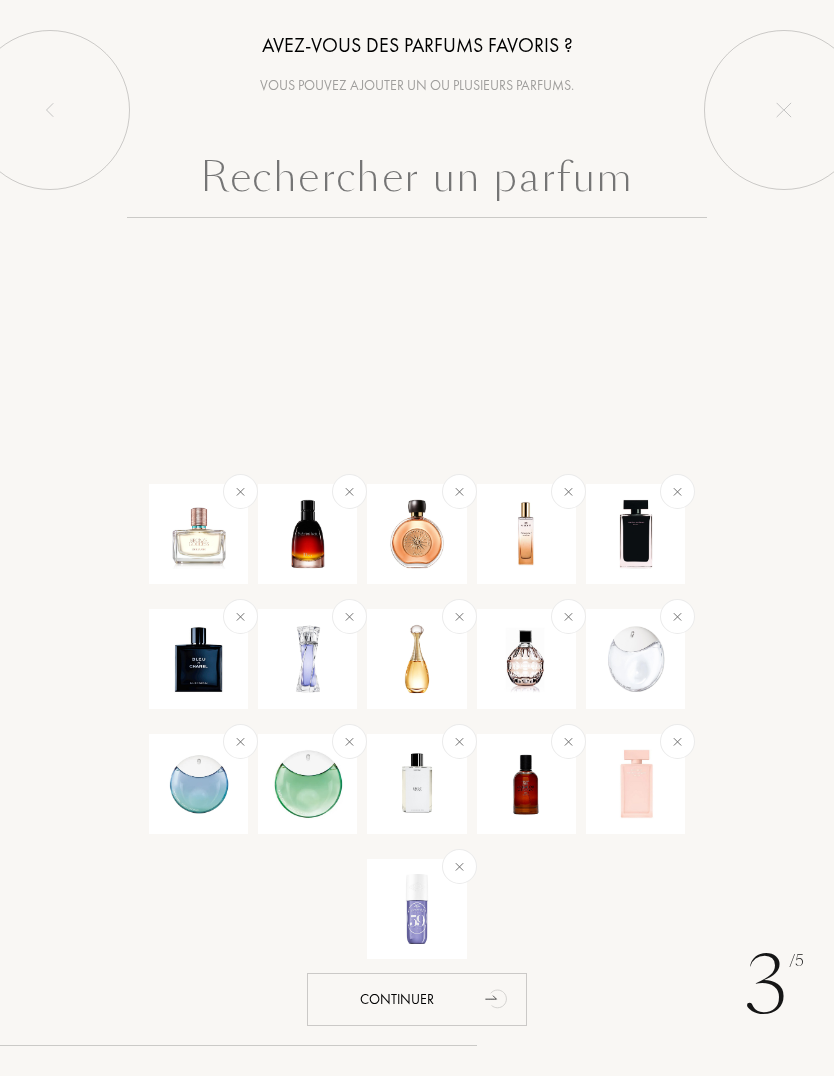 click at bounding box center [417, 182] 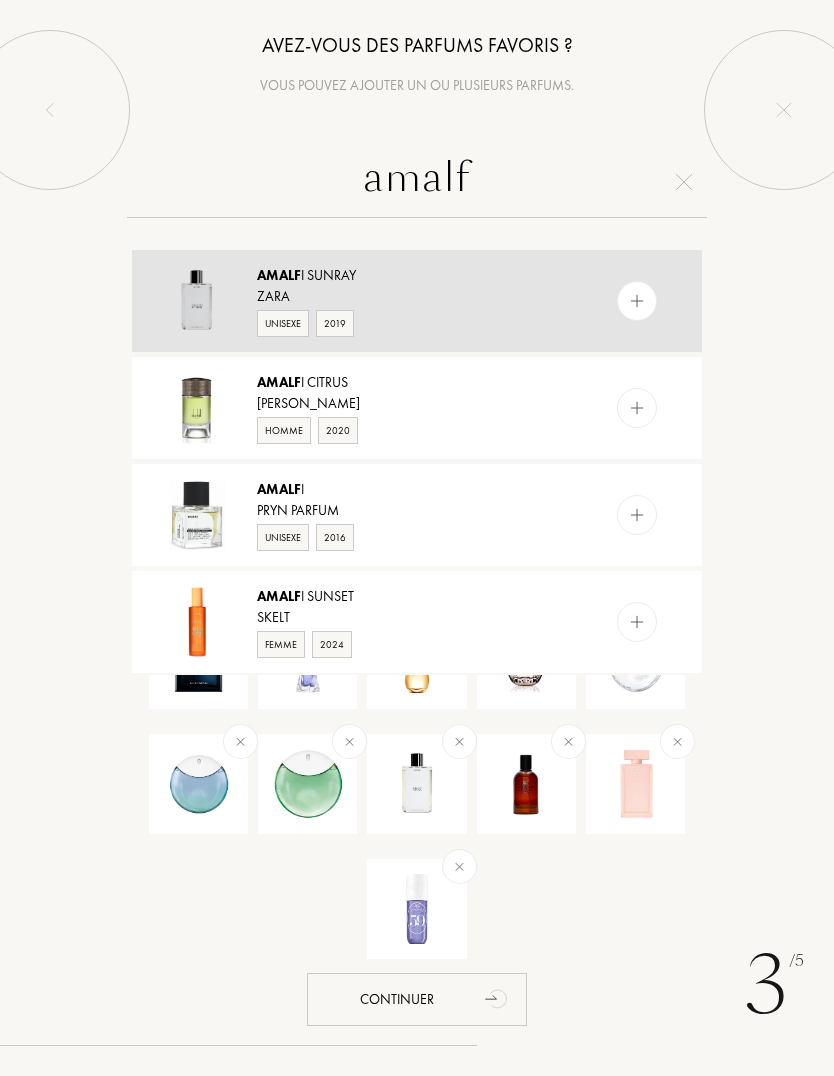 type on "amalf" 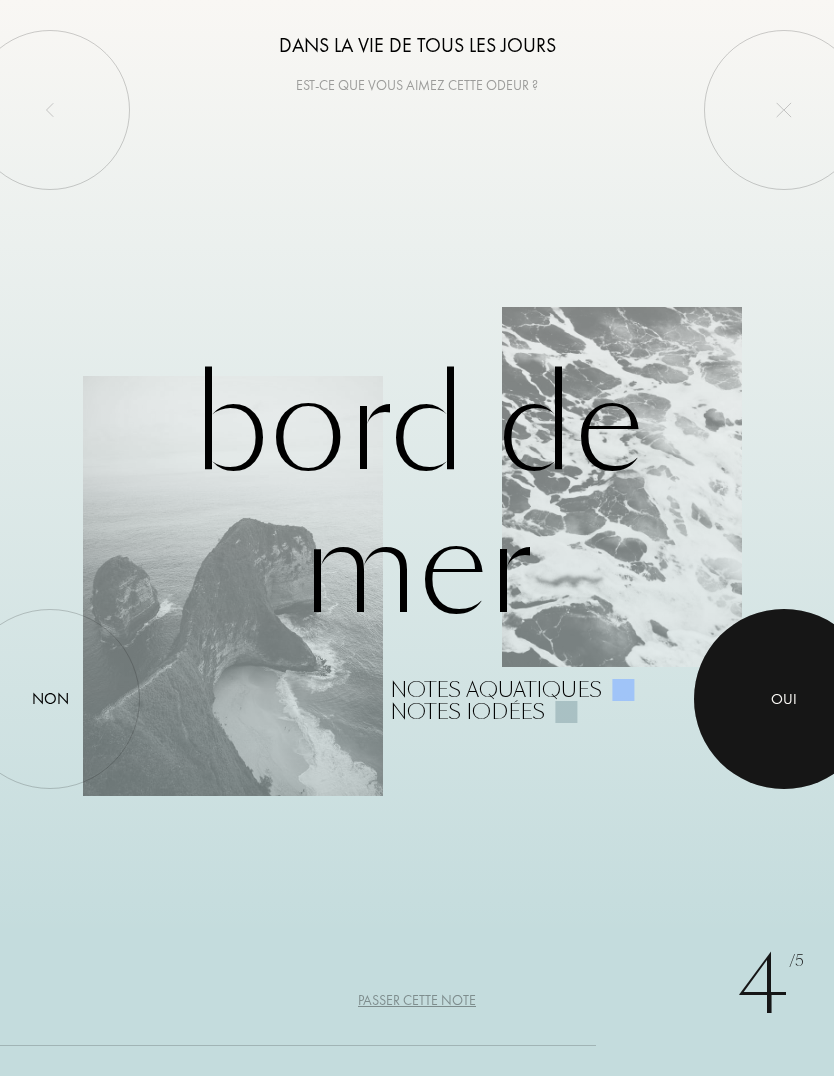 click on "Oui" at bounding box center (784, 699) 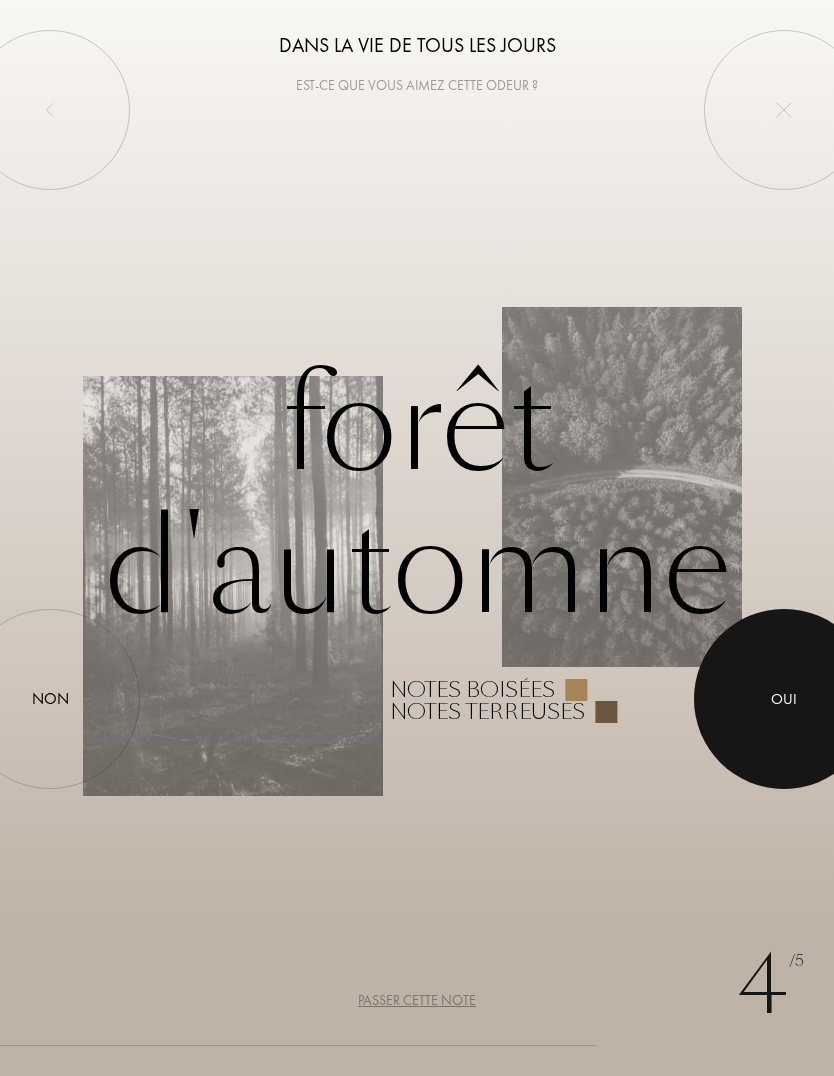 click on "Oui" at bounding box center [784, 699] 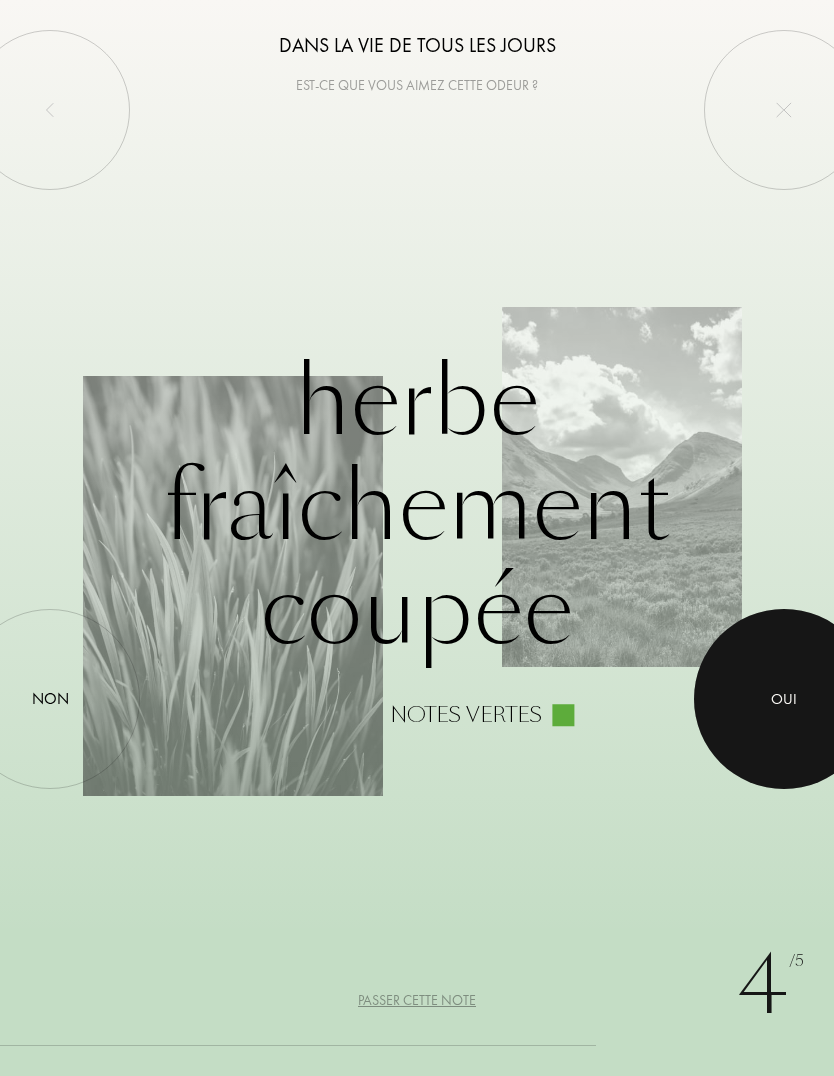 click at bounding box center [784, 699] 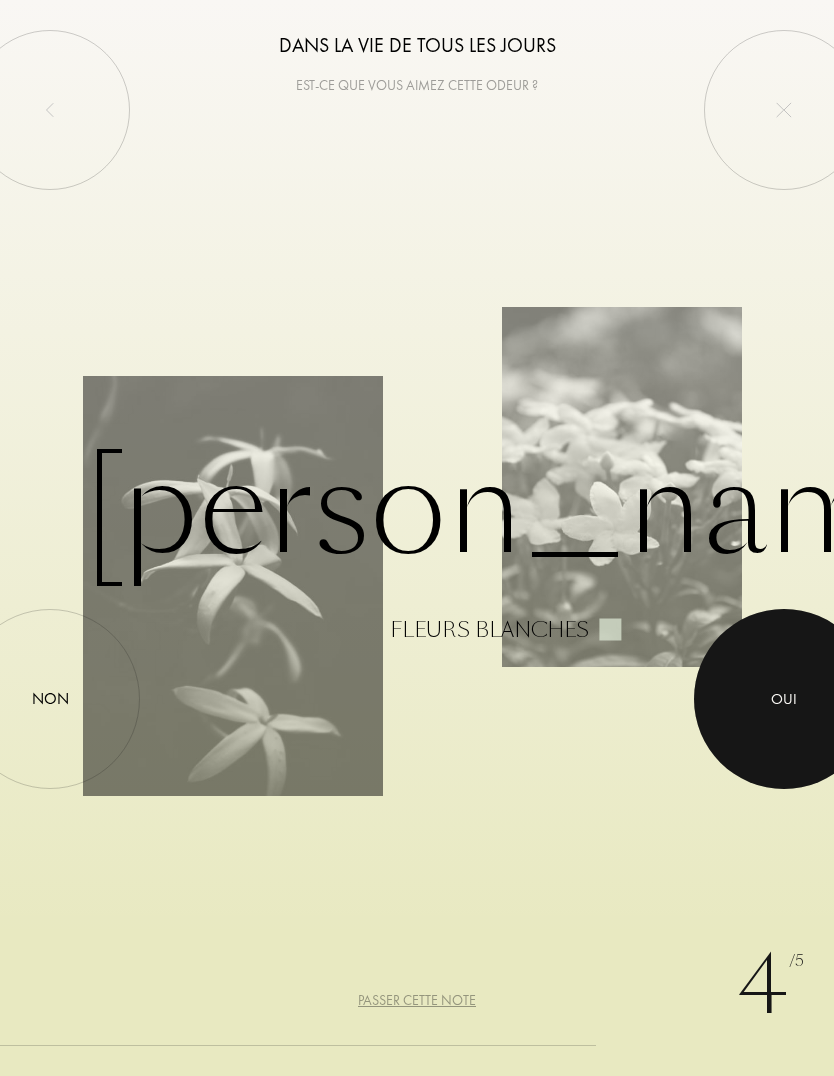 click at bounding box center (784, 699) 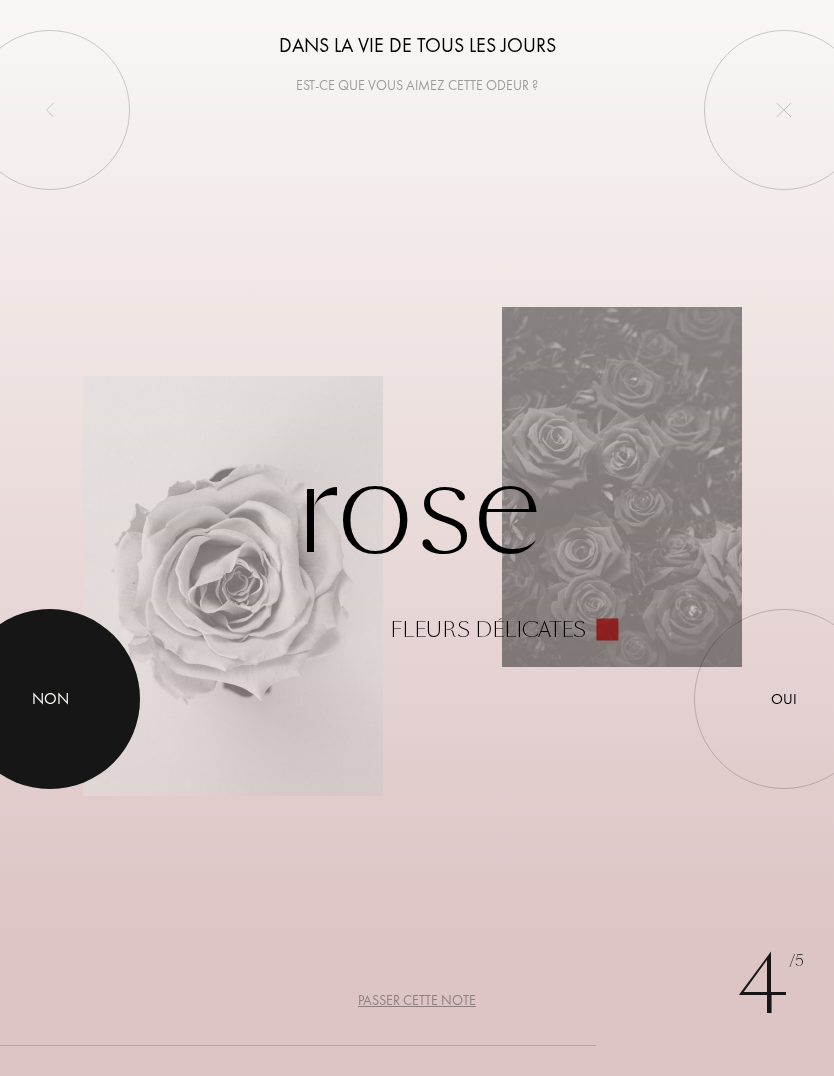 click on "Non" at bounding box center [50, 699] 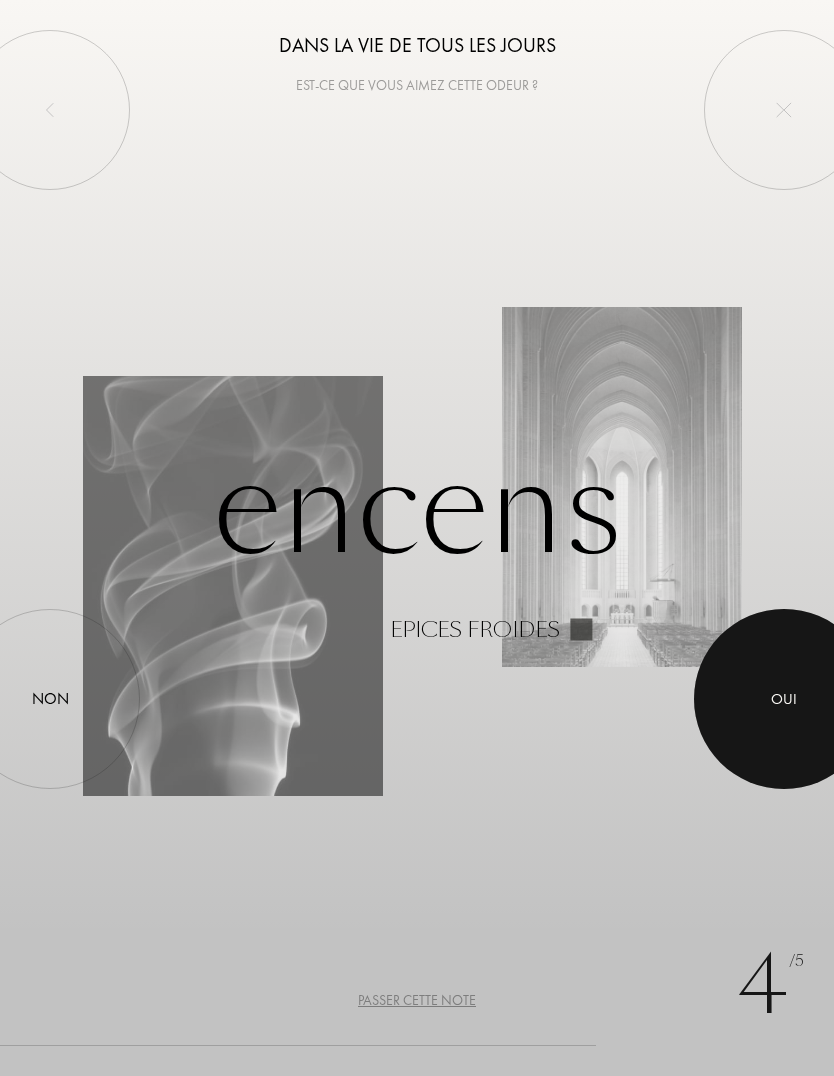 click at bounding box center (784, 699) 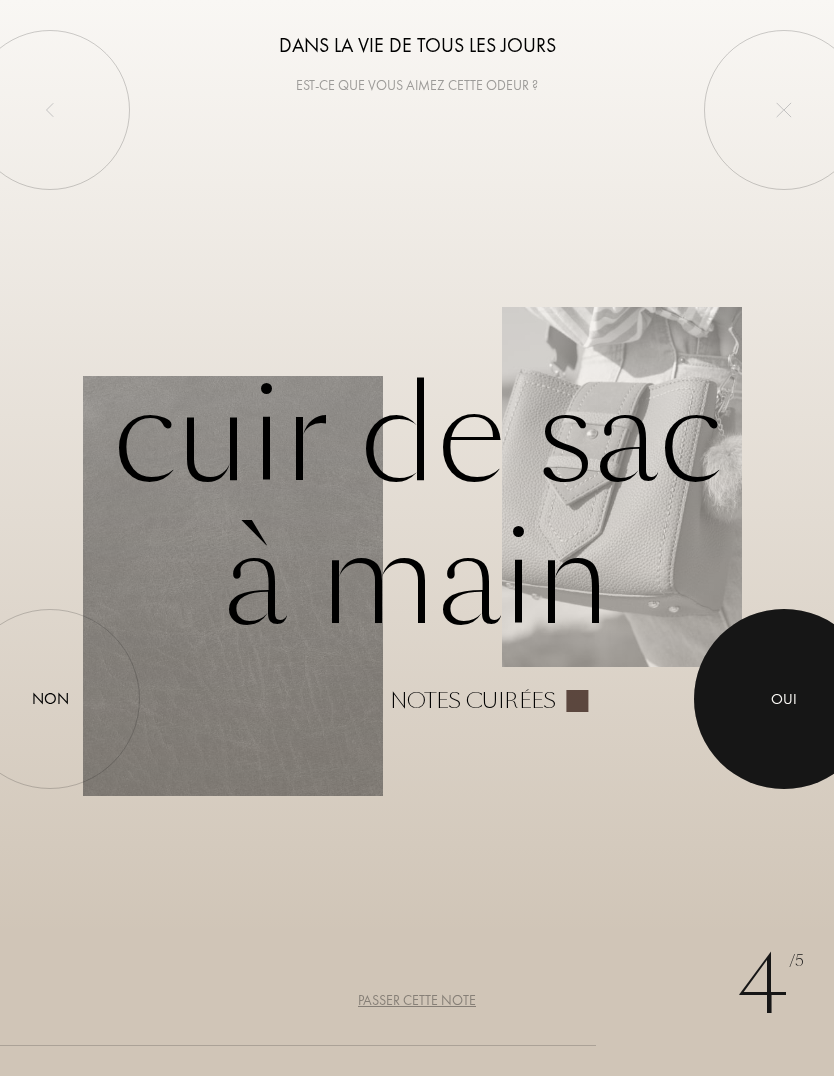 click at bounding box center [784, 699] 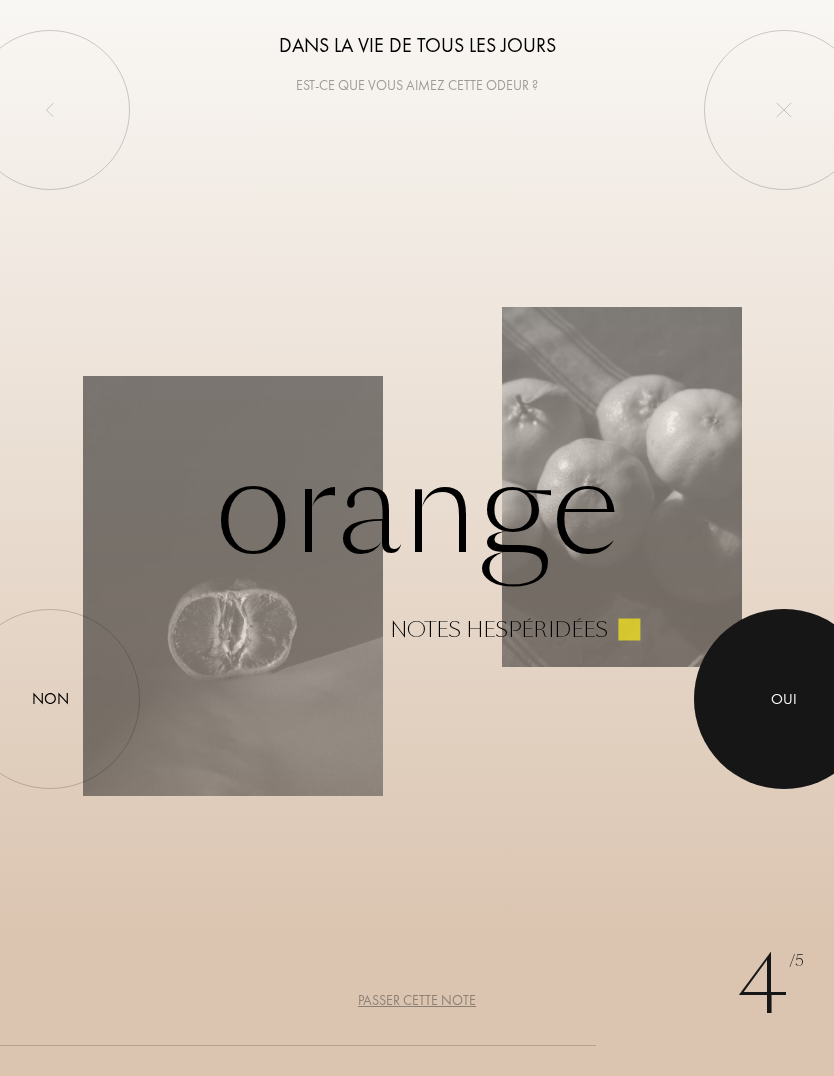 click at bounding box center (784, 699) 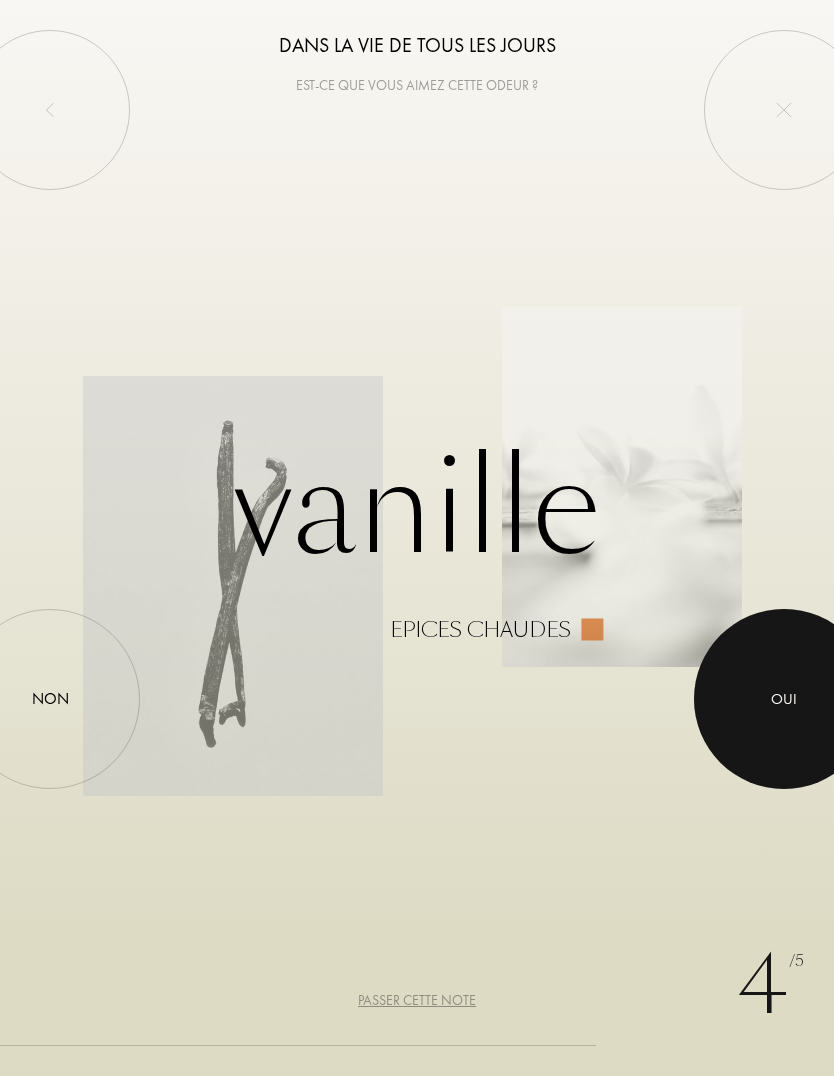 click at bounding box center (784, 699) 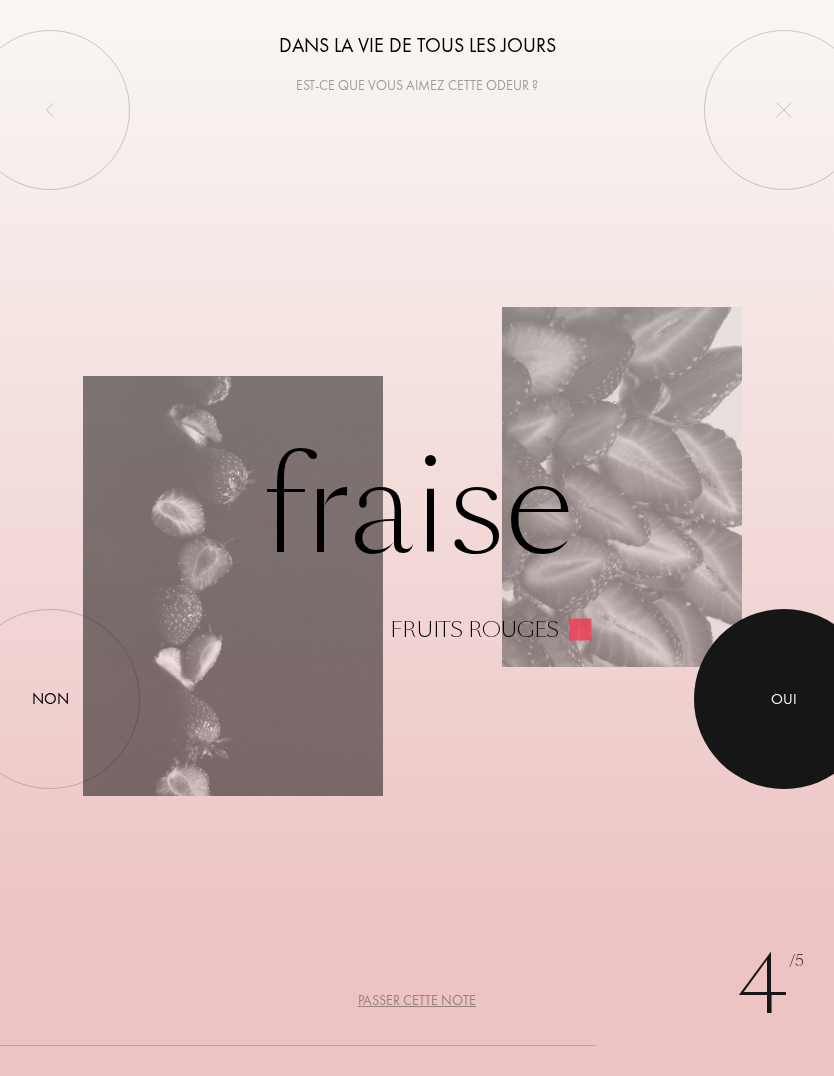 click at bounding box center (784, 699) 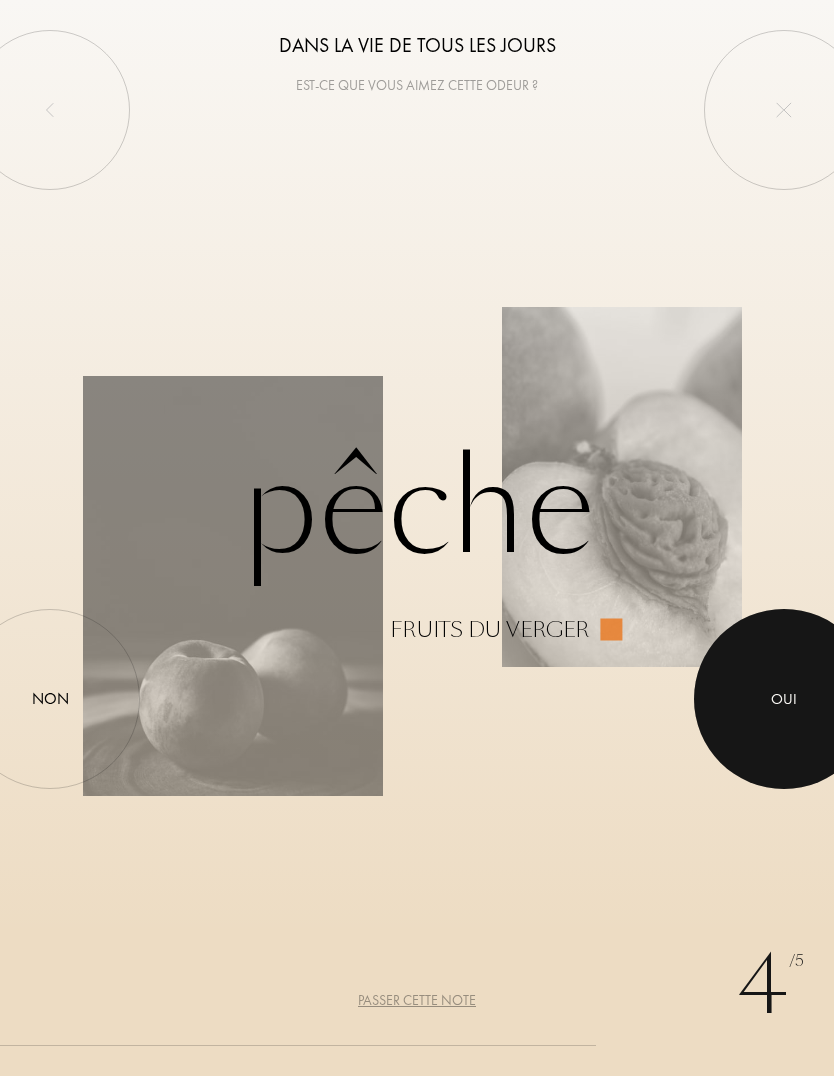click at bounding box center [784, 699] 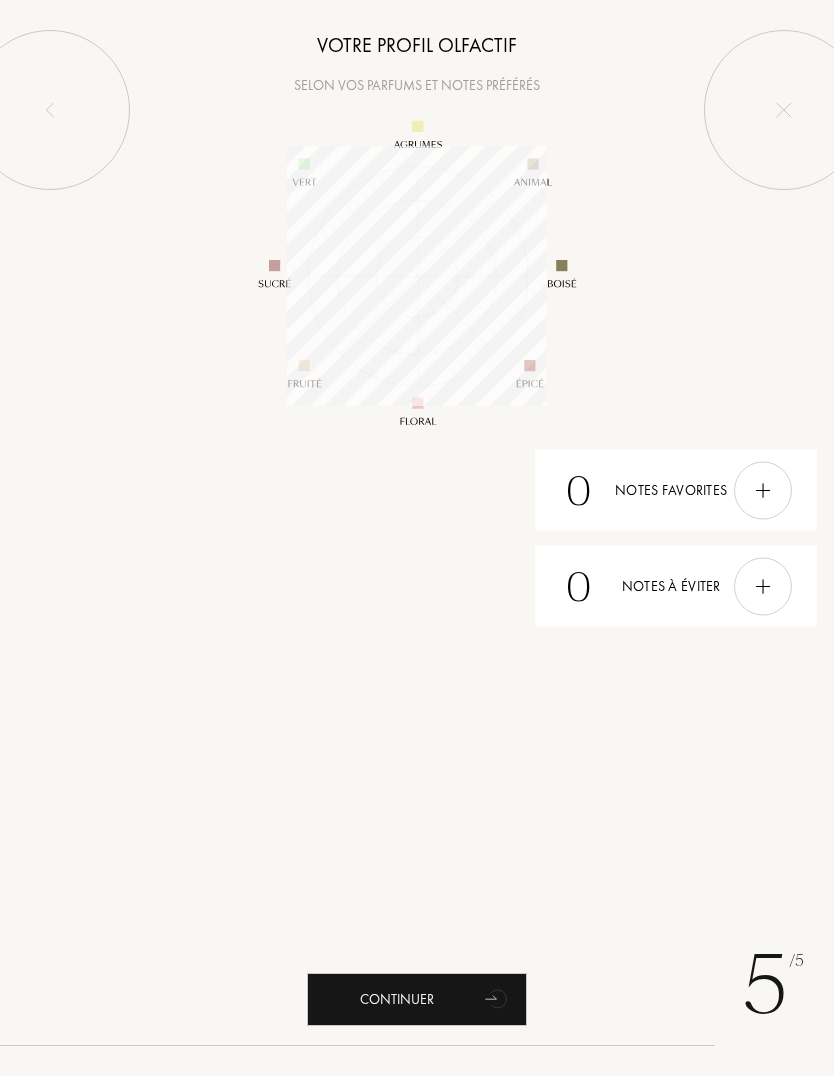 scroll, scrollTop: 999740, scrollLeft: 999740, axis: both 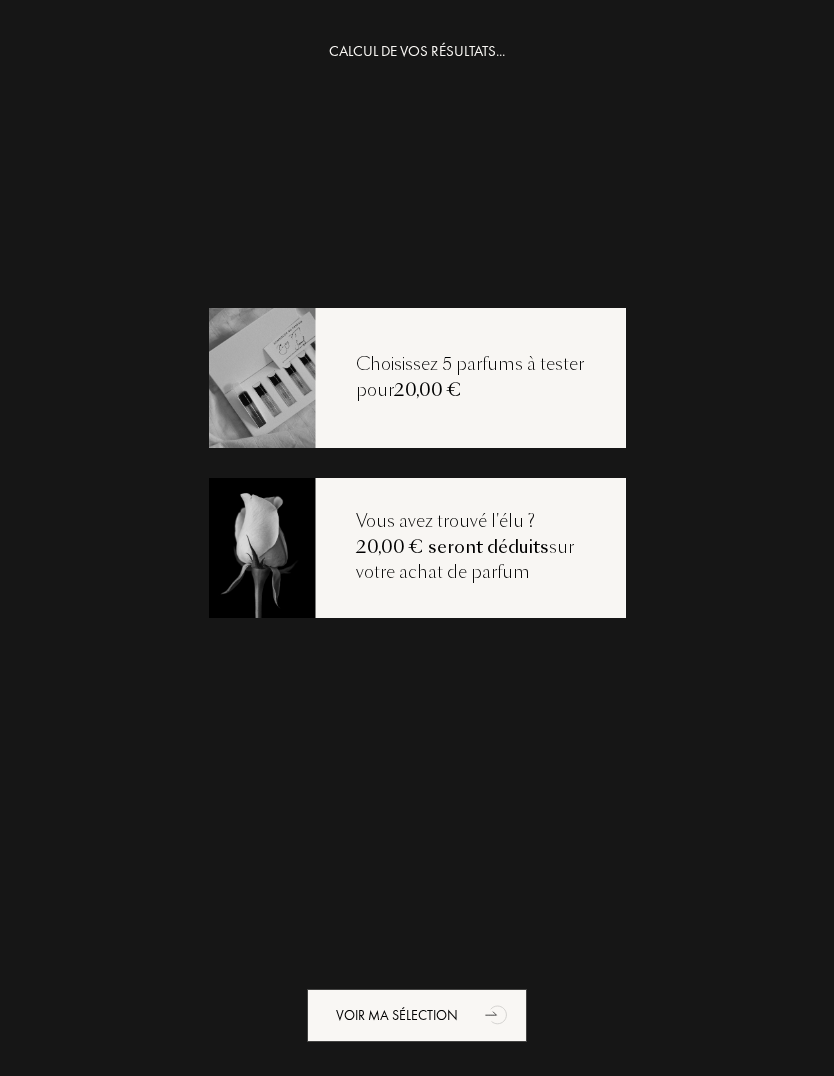 click on "Choisissez 5 parfums à tester pour  20,00 €" at bounding box center [471, 377] 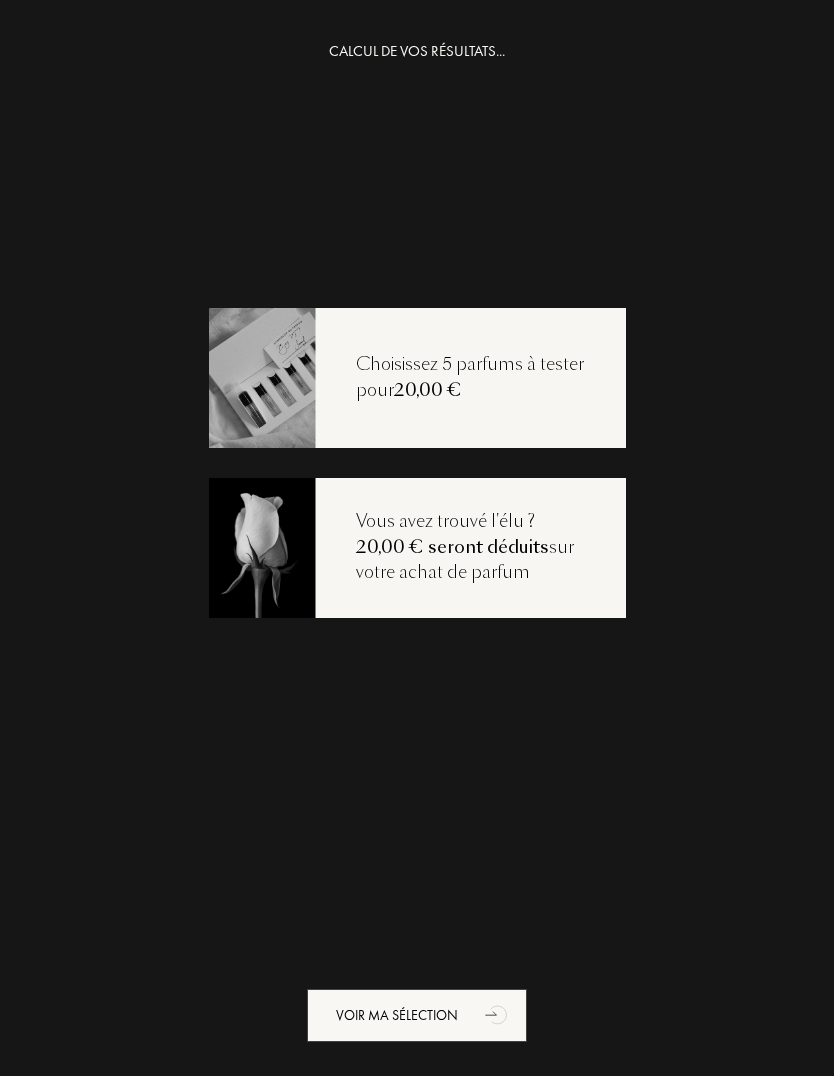 click at bounding box center [262, 377] 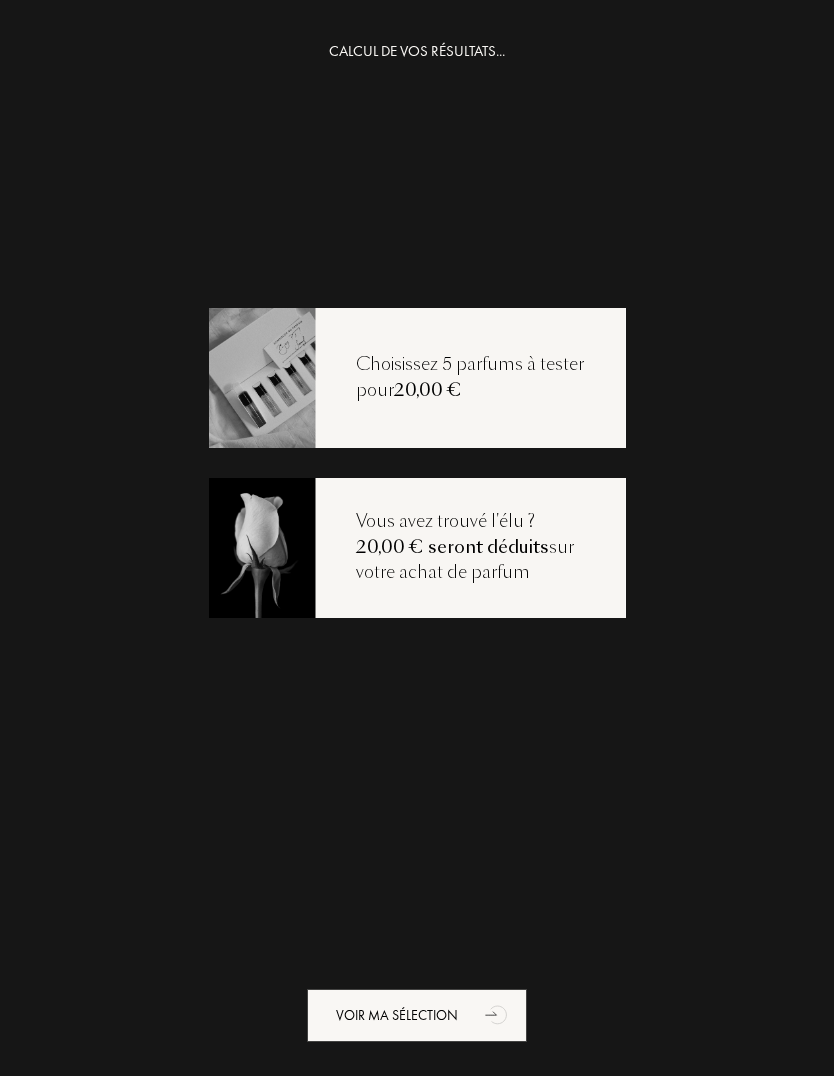 click at bounding box center [262, 377] 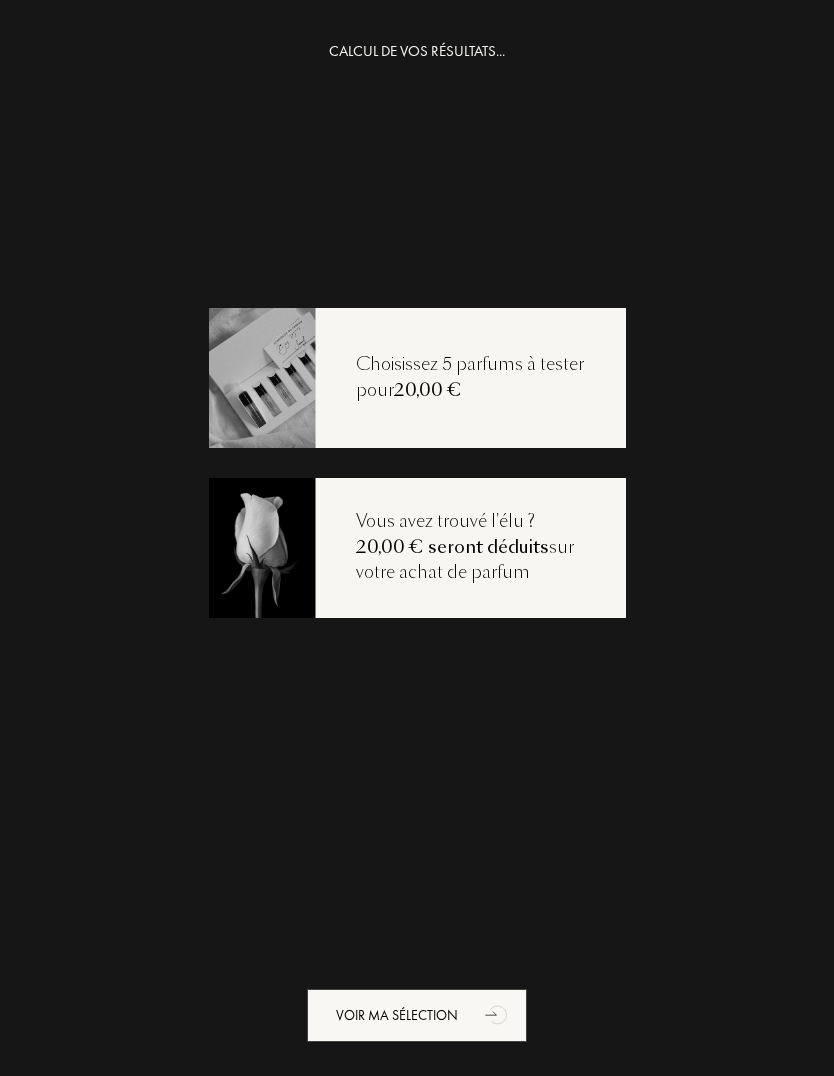 click on "Choisissez 5 parfums à tester pour  20,00 €" at bounding box center (471, 377) 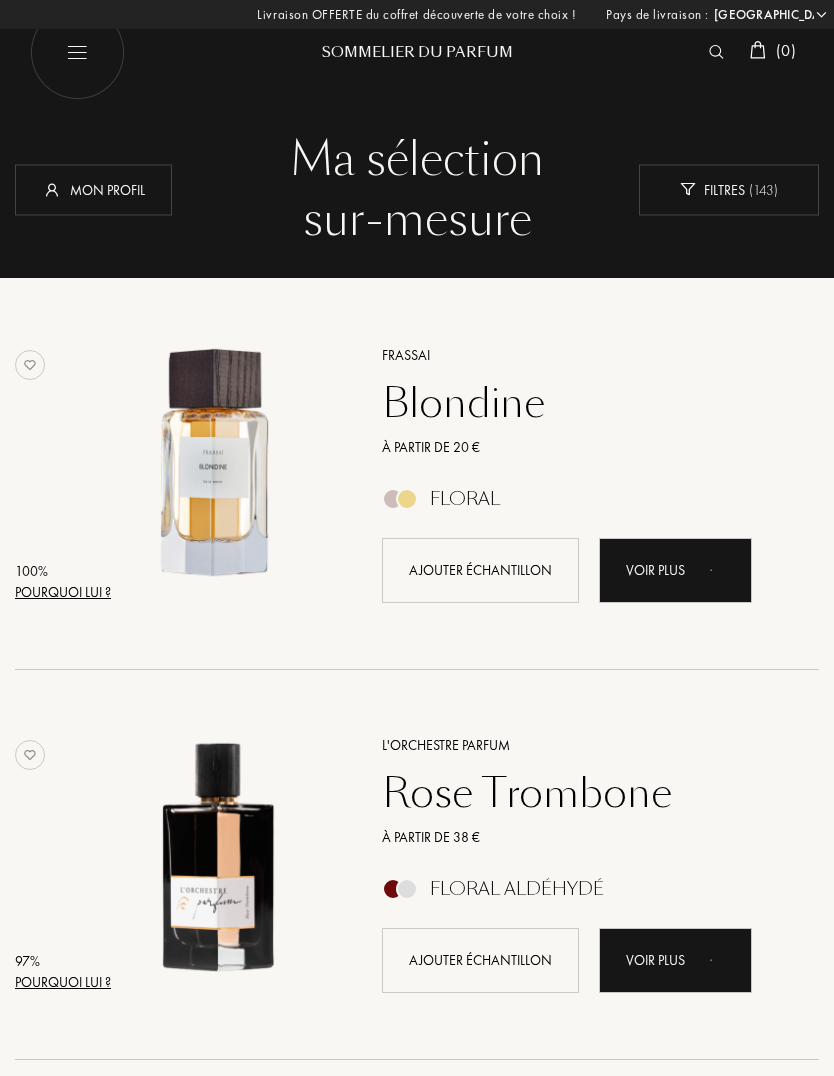 select on "FR" 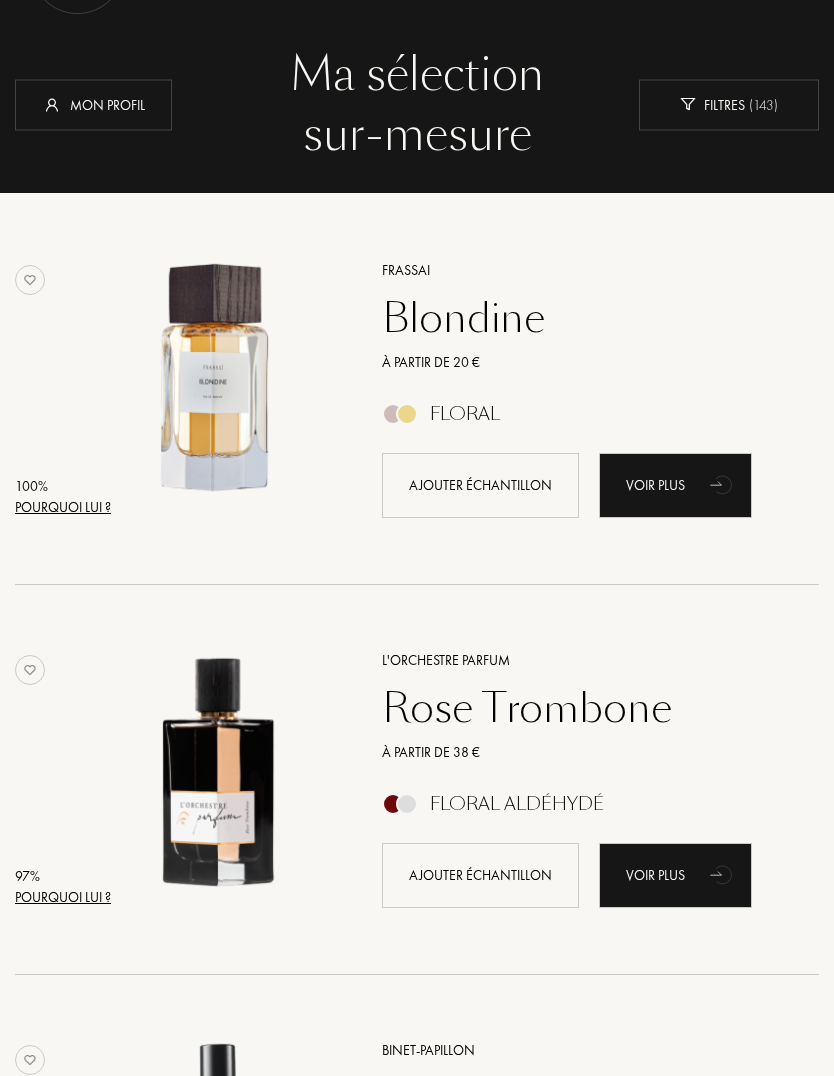 scroll, scrollTop: 0, scrollLeft: 0, axis: both 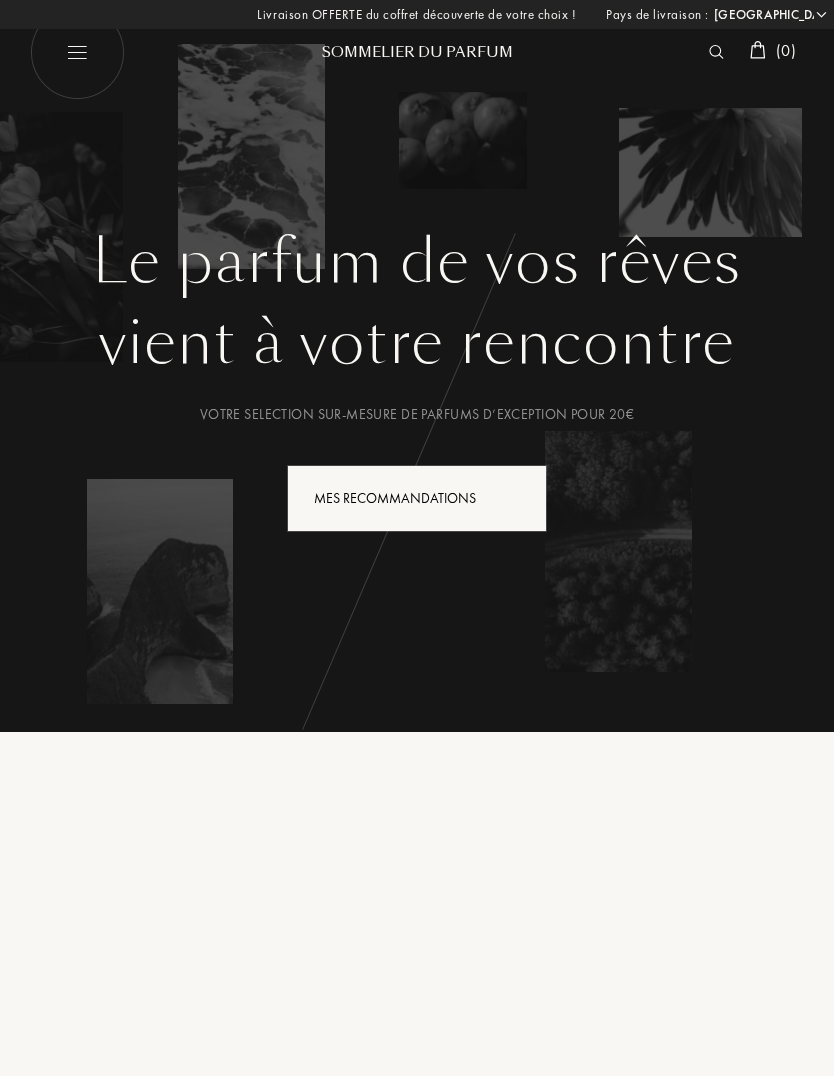 select on "FR" 